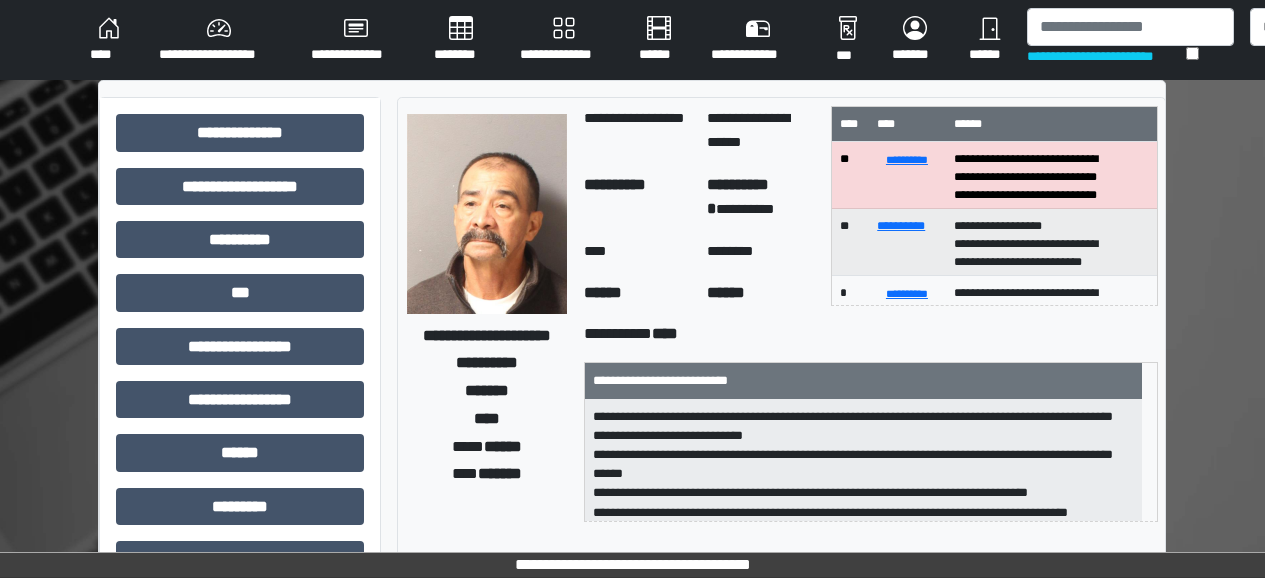 scroll, scrollTop: 0, scrollLeft: 24, axis: horizontal 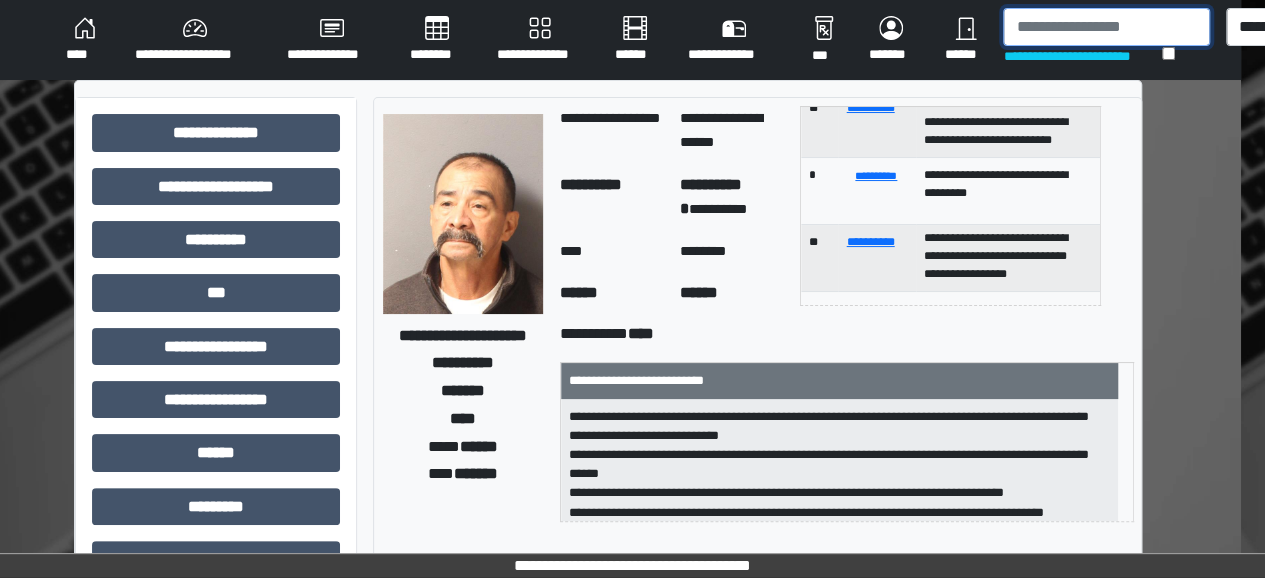 click at bounding box center [1106, 27] 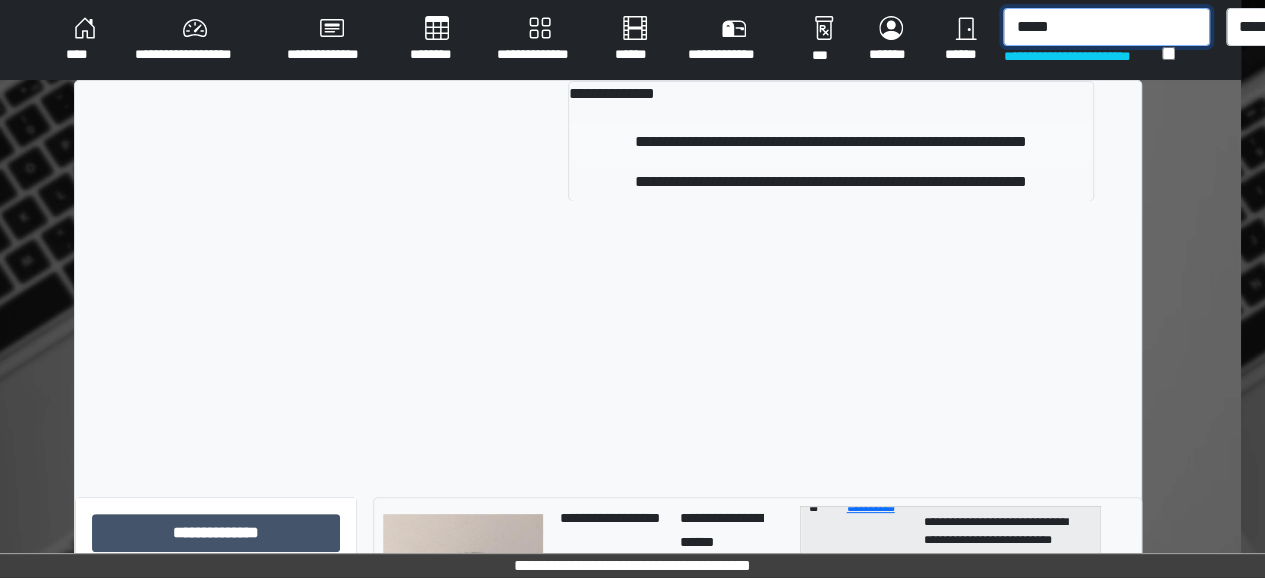 type on "*****" 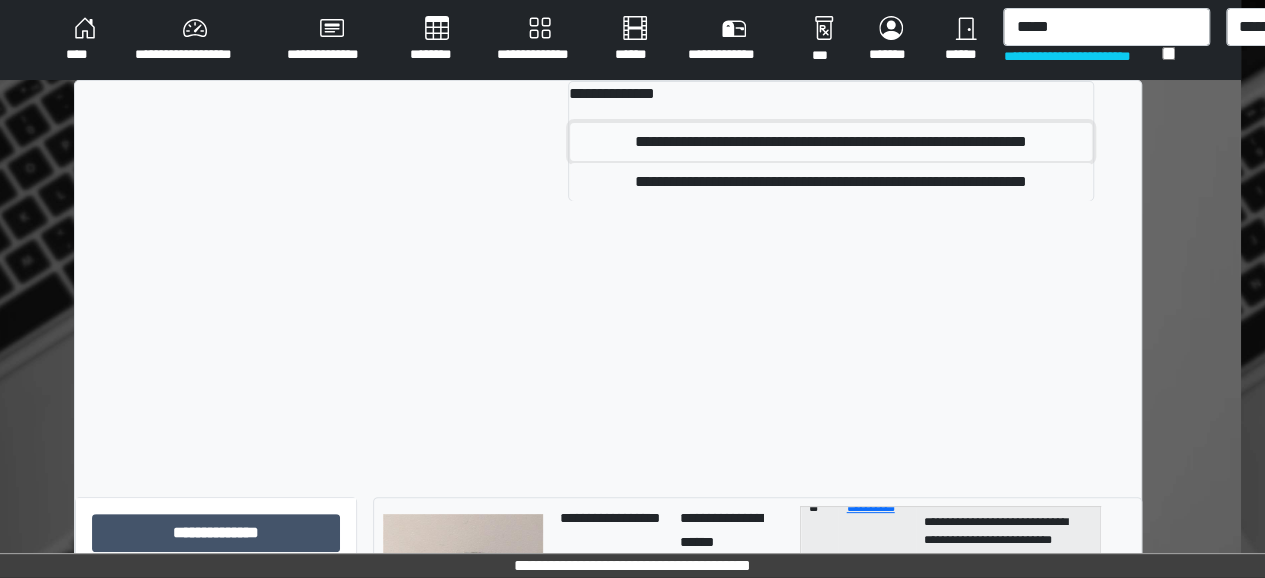 click on "**********" at bounding box center [831, 142] 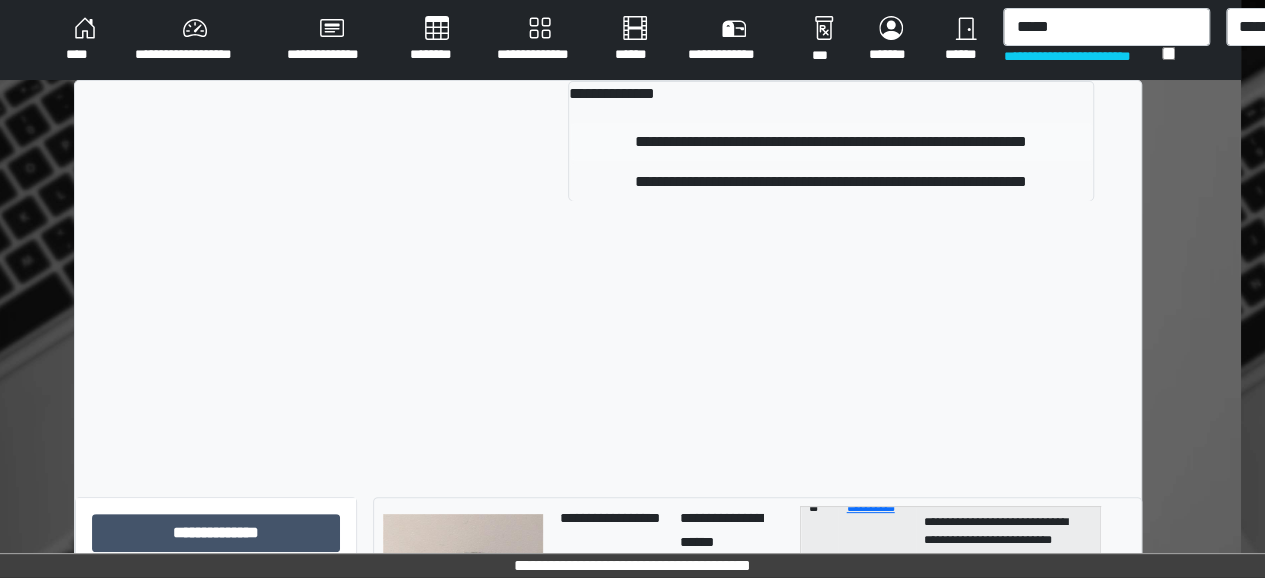 type 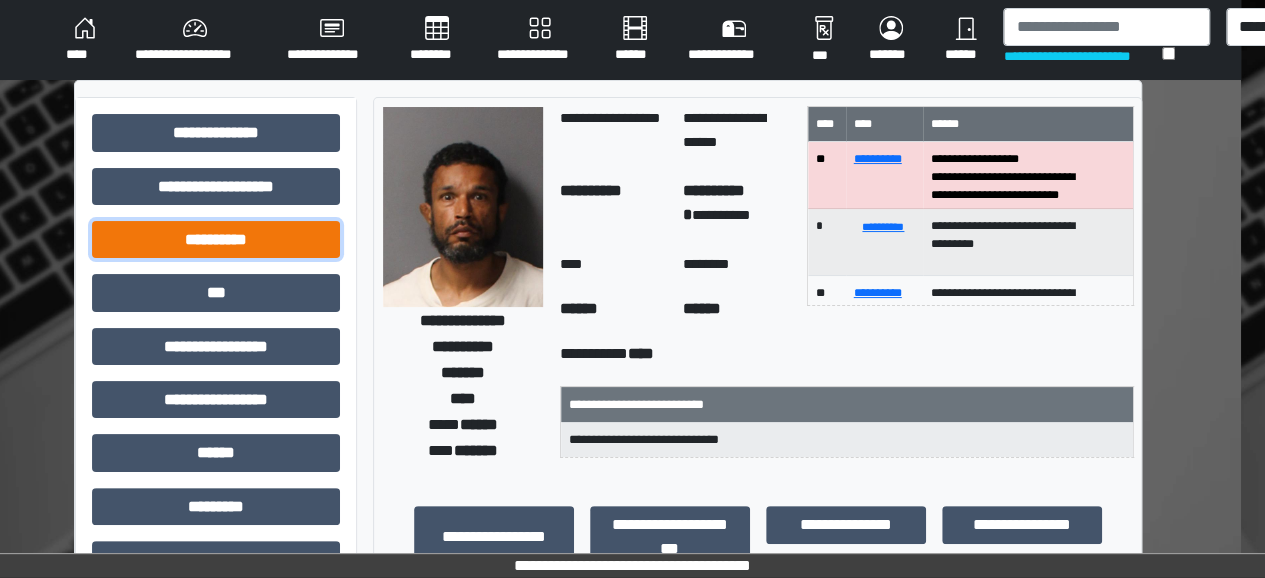 click on "**********" at bounding box center (216, 239) 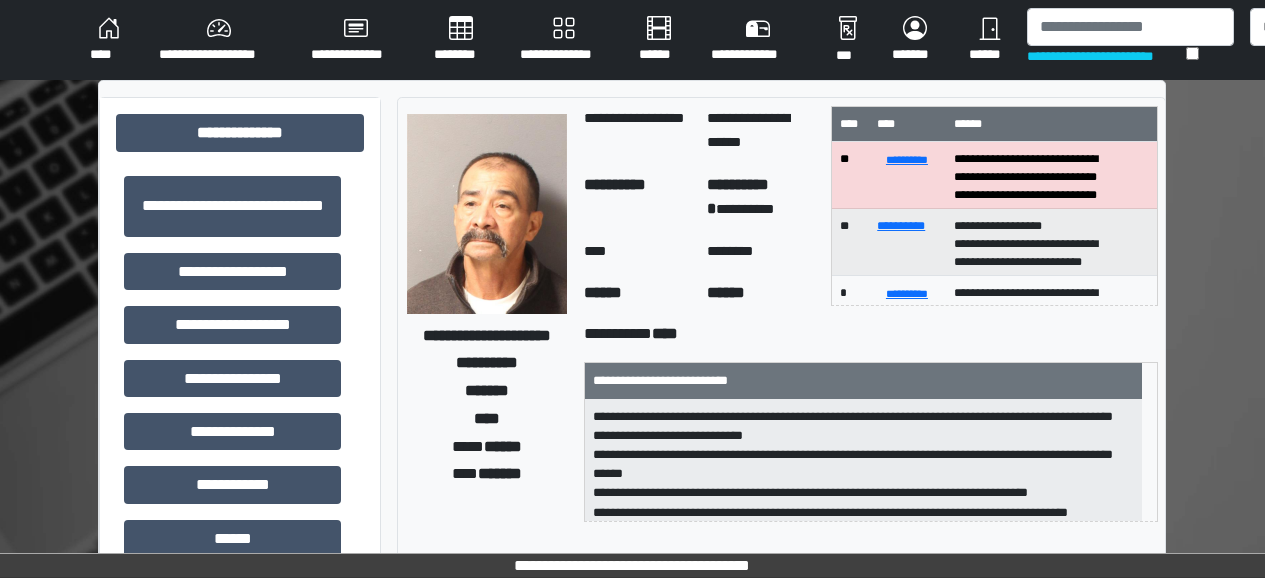 scroll, scrollTop: 0, scrollLeft: 47, axis: horizontal 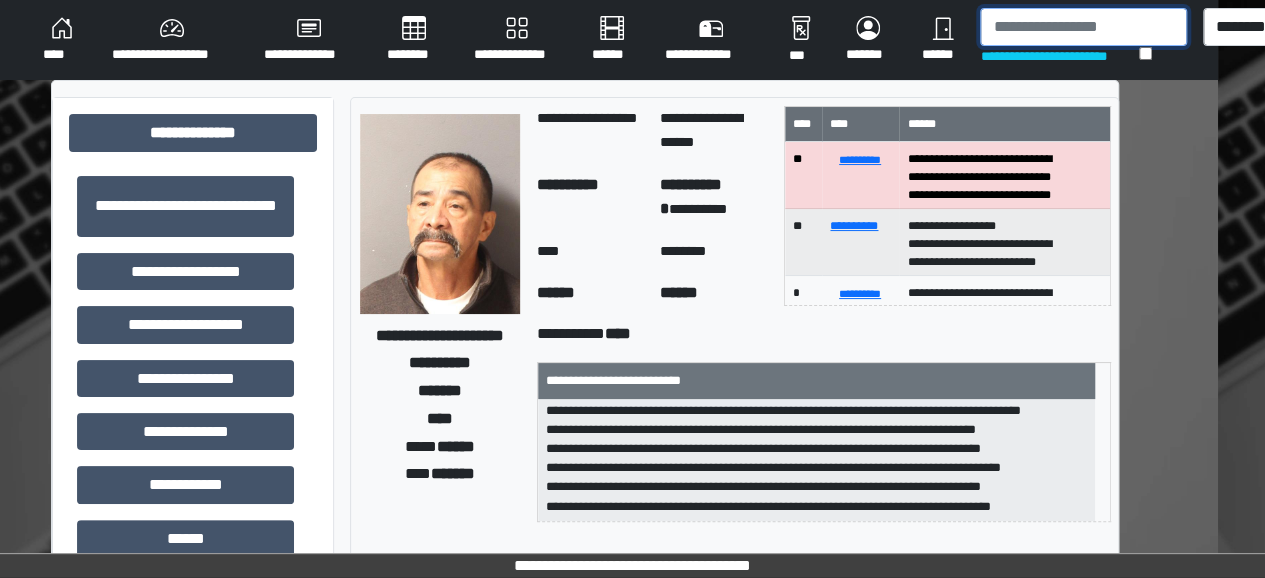 click at bounding box center (1083, 27) 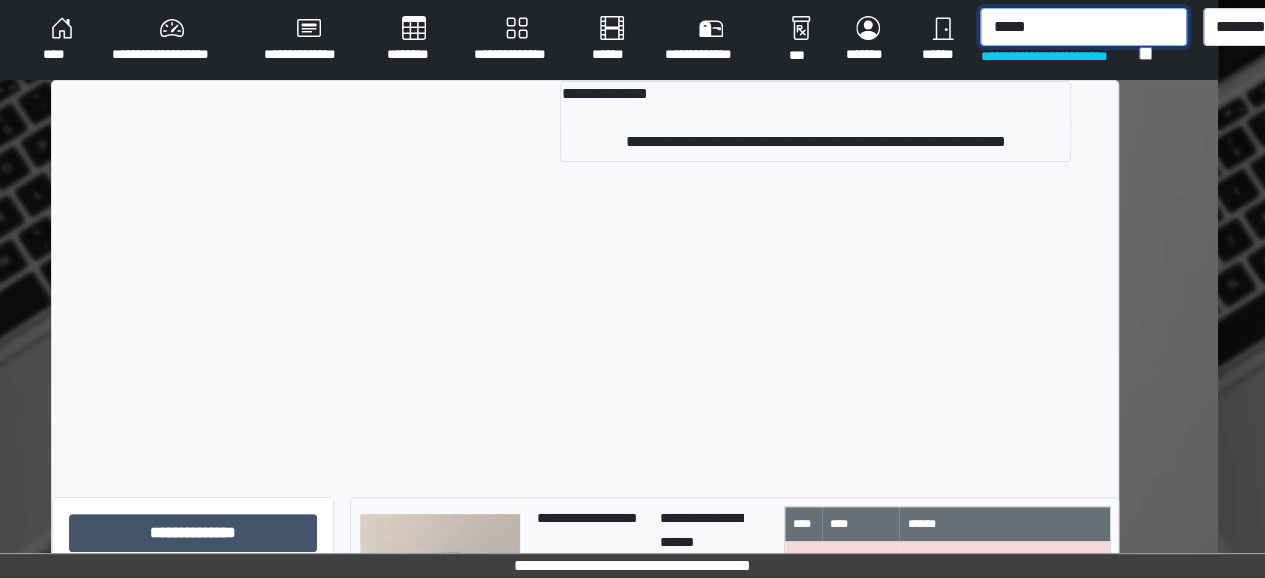 type on "*****" 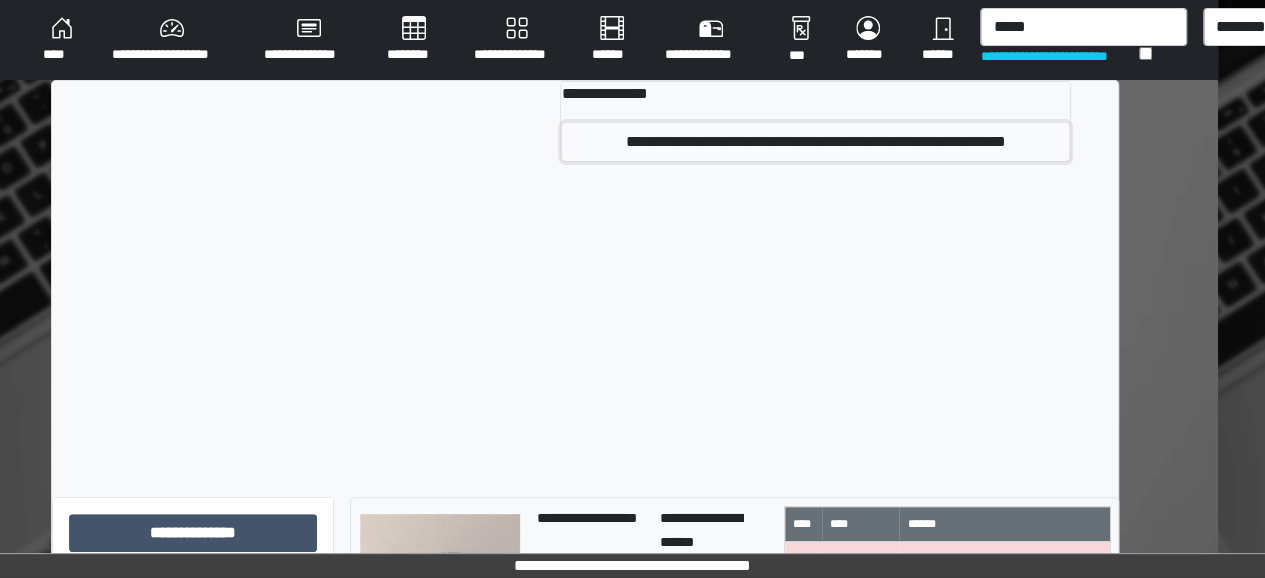 click on "**********" at bounding box center (815, 142) 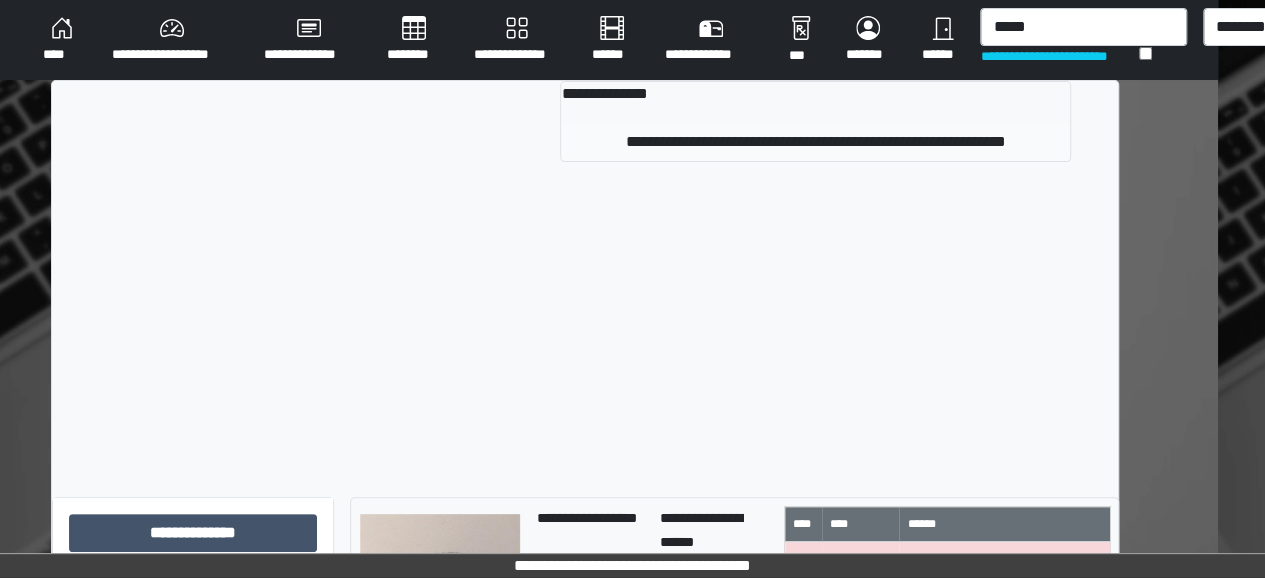 type 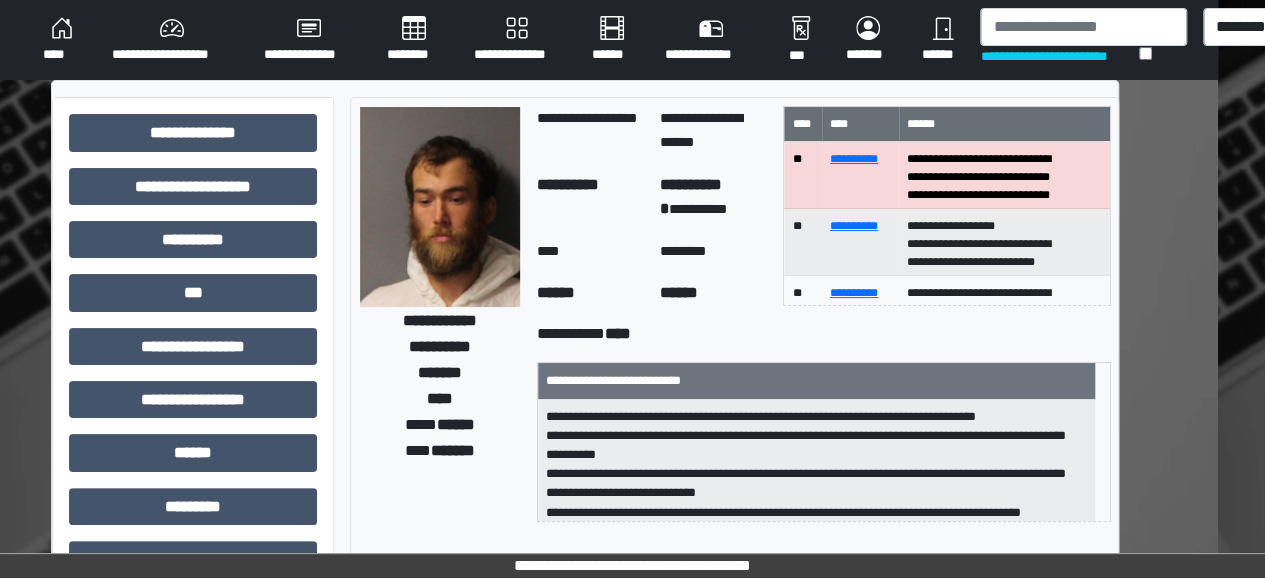 scroll, scrollTop: 1, scrollLeft: 0, axis: vertical 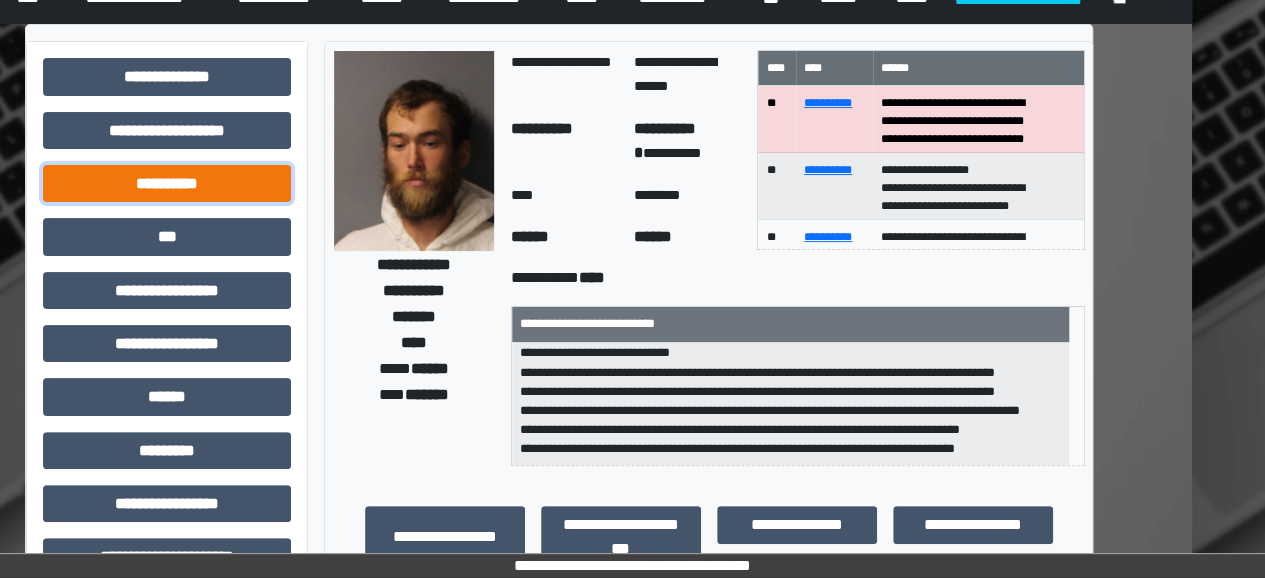 click on "**********" at bounding box center (167, 183) 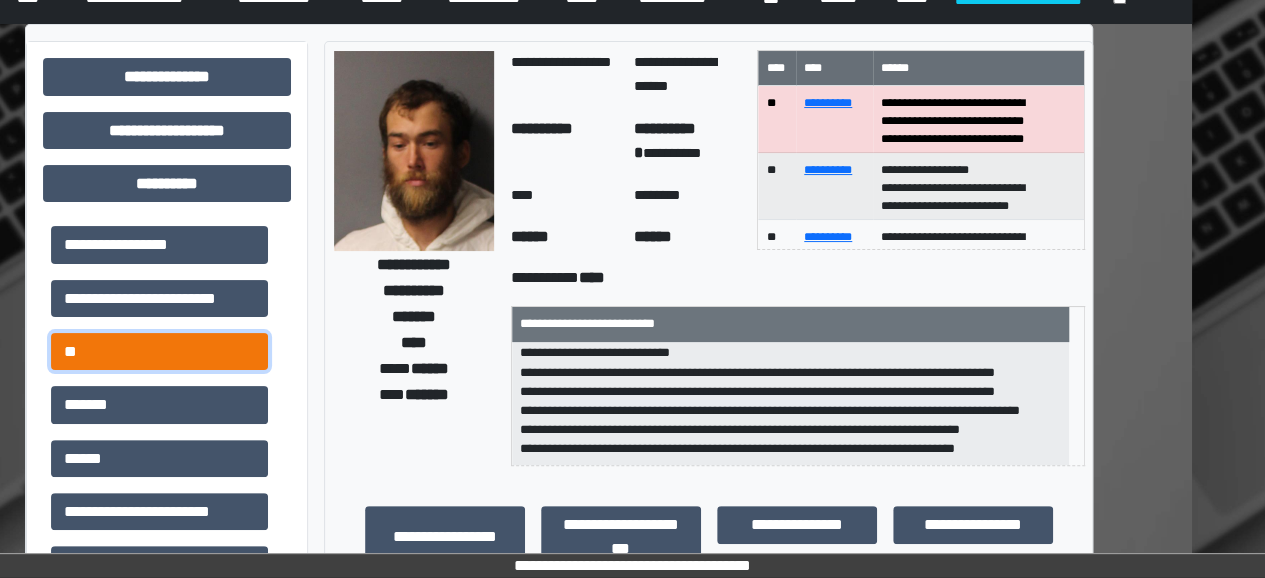 click on "**" at bounding box center (159, 351) 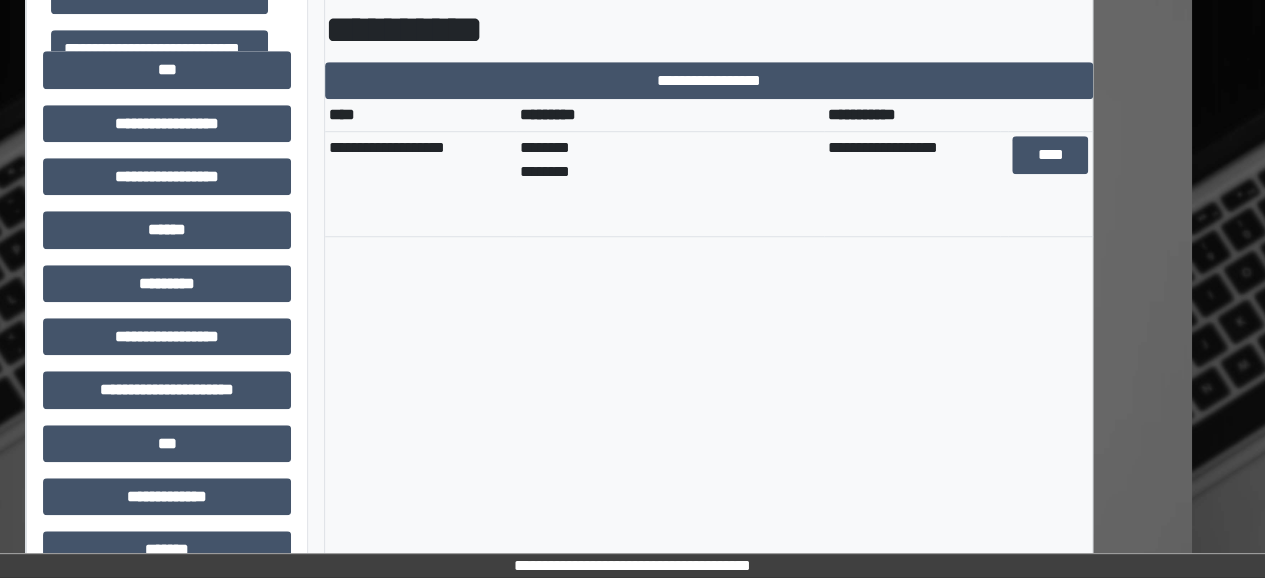 scroll, scrollTop: 725, scrollLeft: 73, axis: both 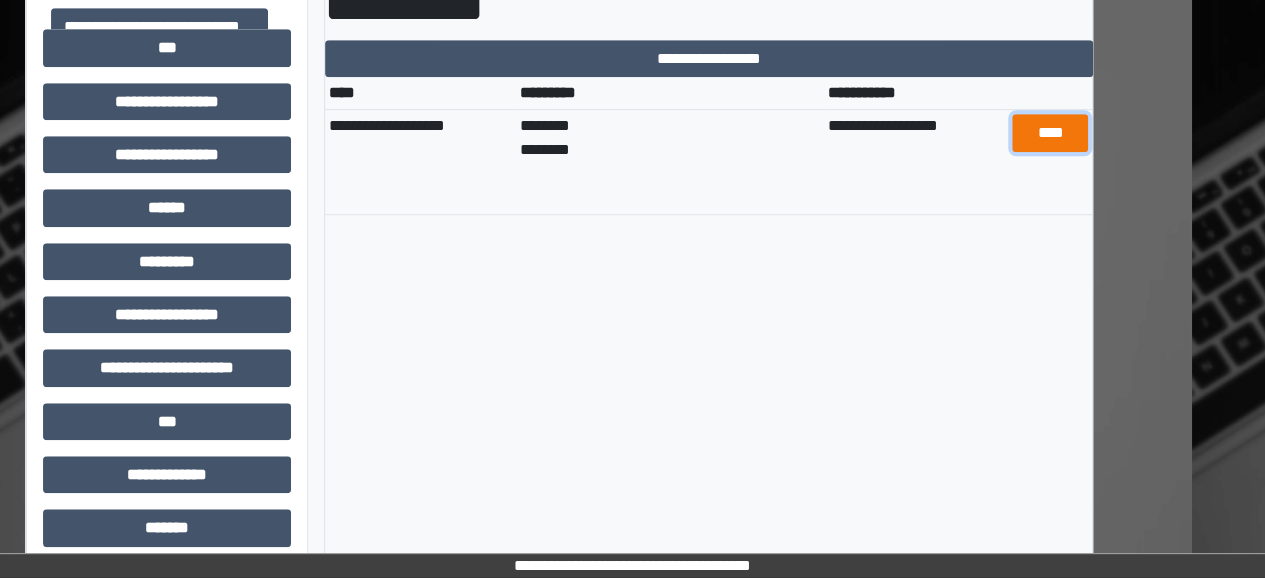 click on "****" at bounding box center [1050, 132] 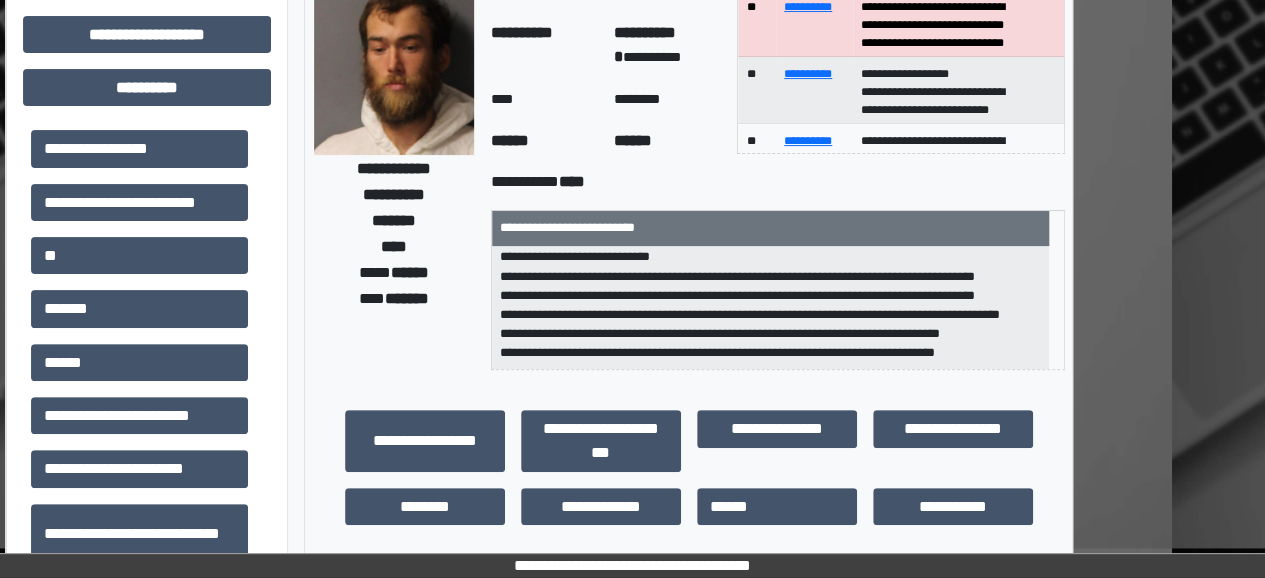 scroll, scrollTop: 145, scrollLeft: 93, axis: both 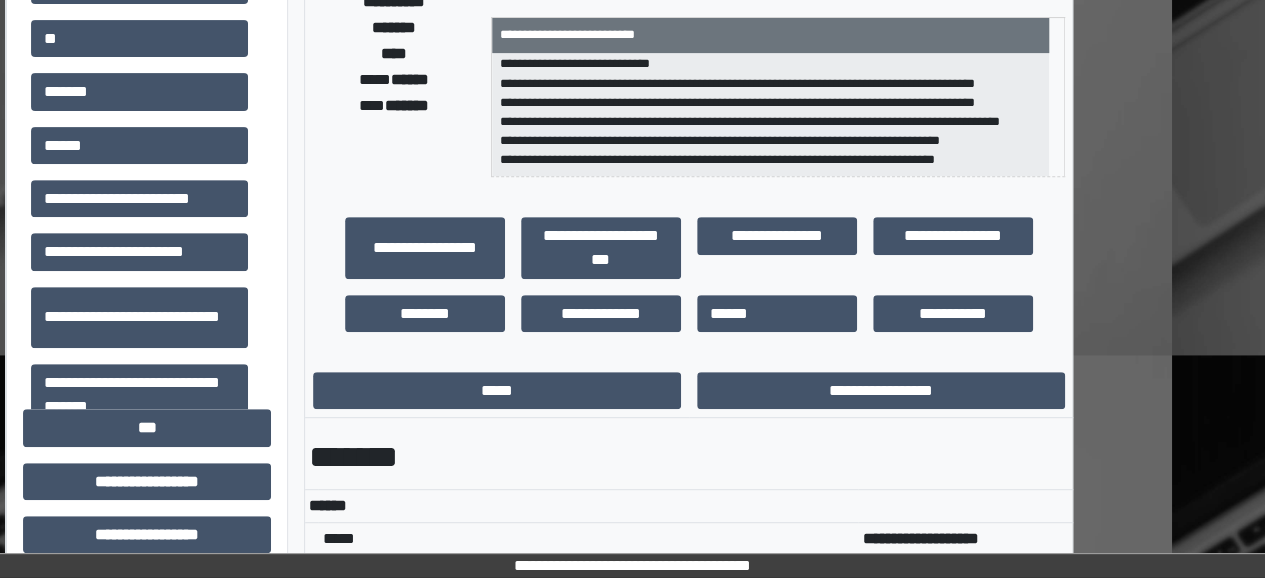 drag, startPoint x: 941, startPoint y: 263, endPoint x: 1105, endPoint y: 119, distance: 218.24756 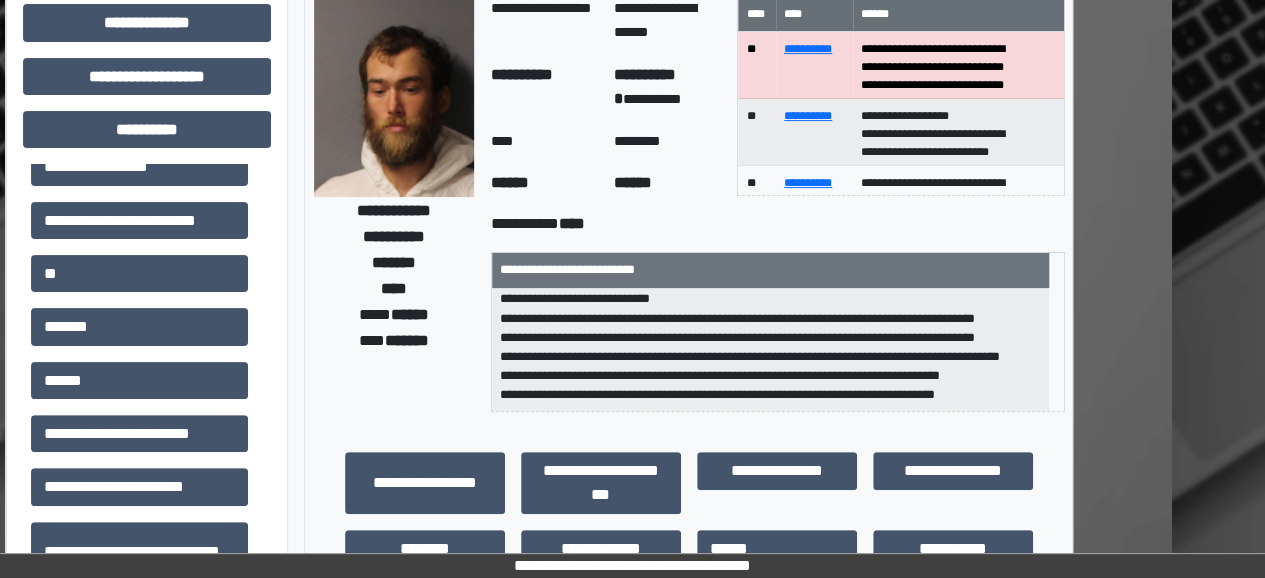 scroll, scrollTop: 111, scrollLeft: 93, axis: both 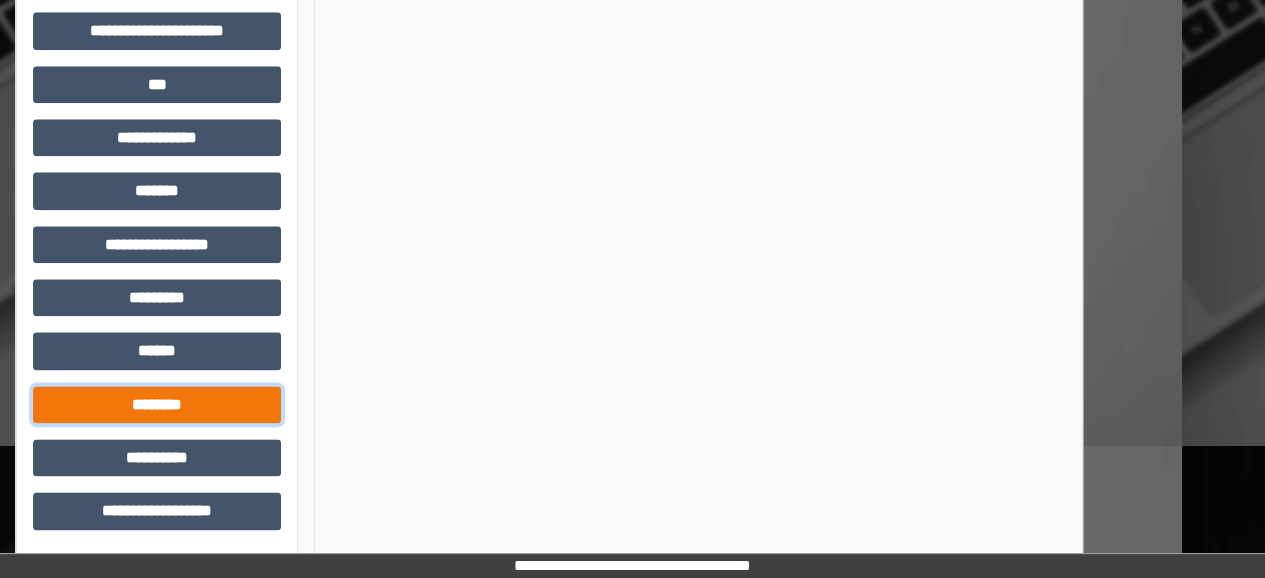 click on "********" at bounding box center (157, 404) 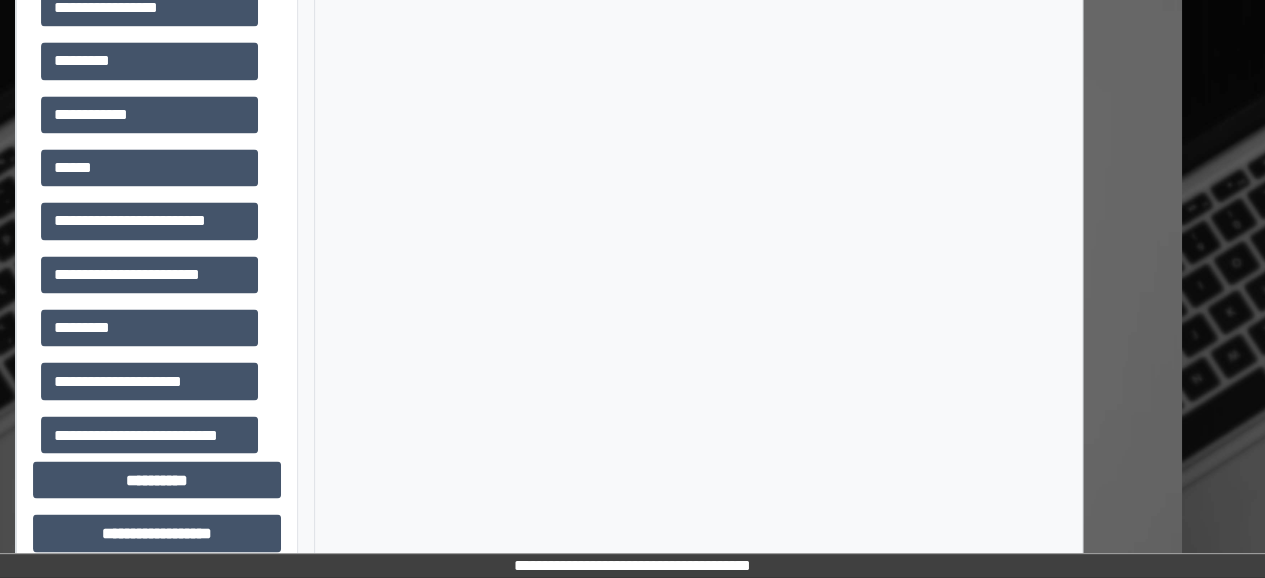 scroll, scrollTop: 1542, scrollLeft: 83, axis: both 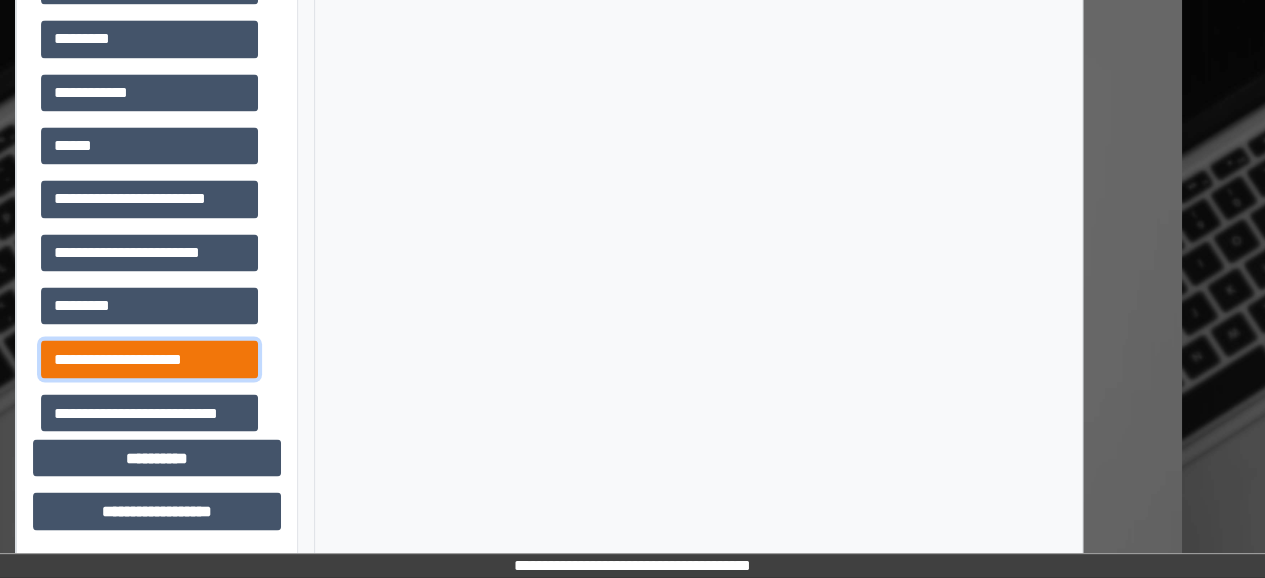 click on "**********" at bounding box center [149, 358] 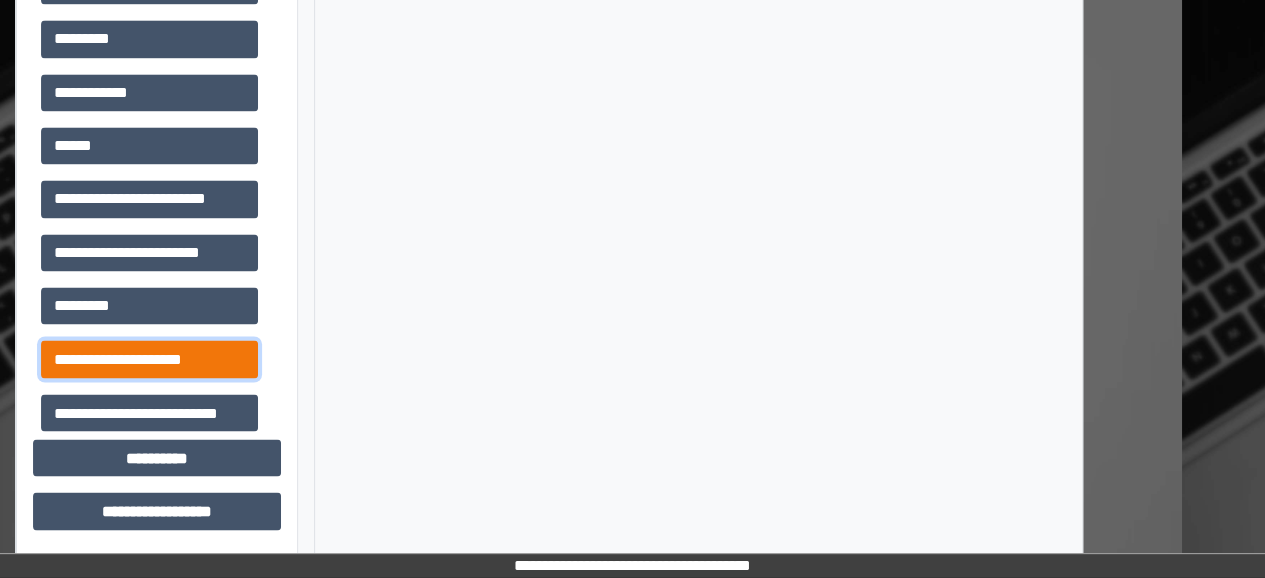click on "**********" at bounding box center [149, 358] 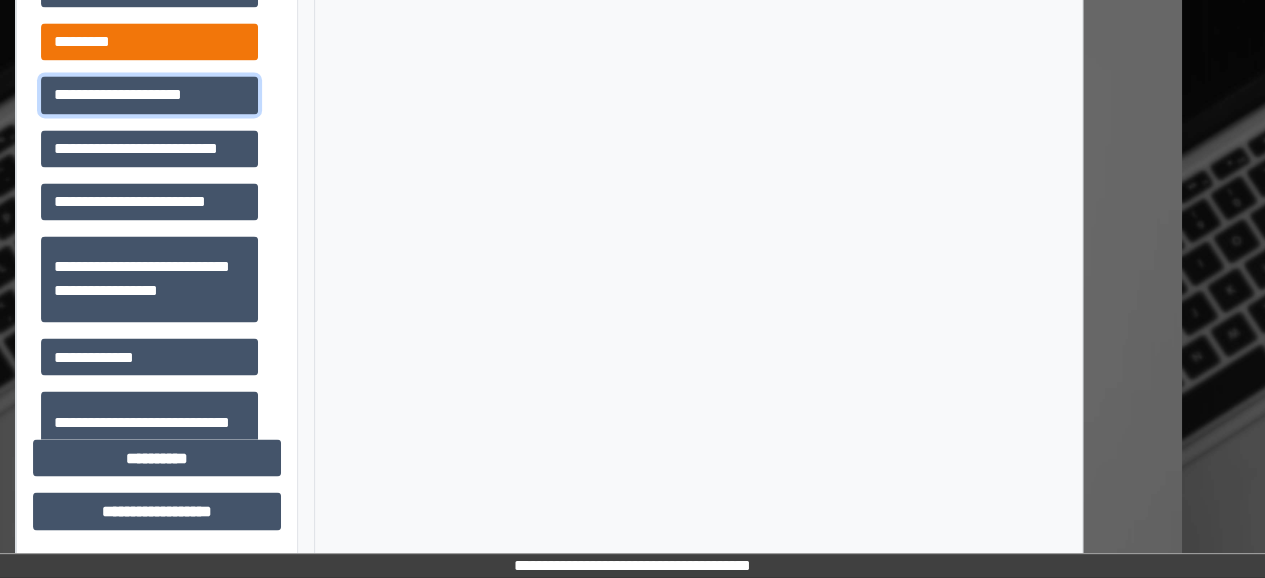 scroll, scrollTop: 265, scrollLeft: 0, axis: vertical 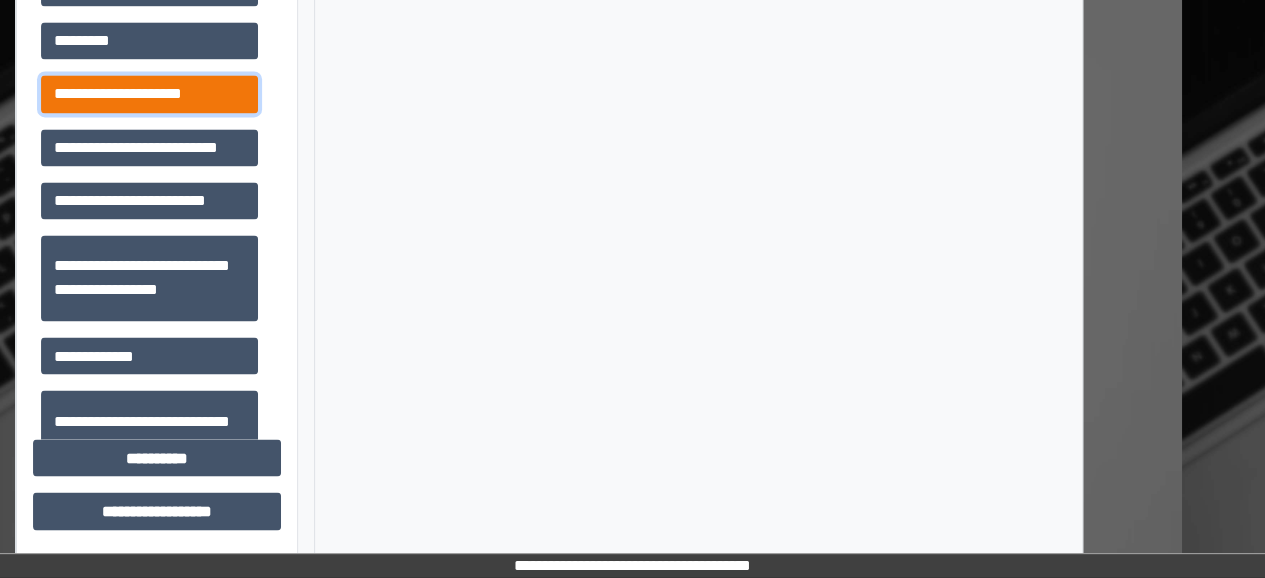 click on "**********" at bounding box center (149, 93) 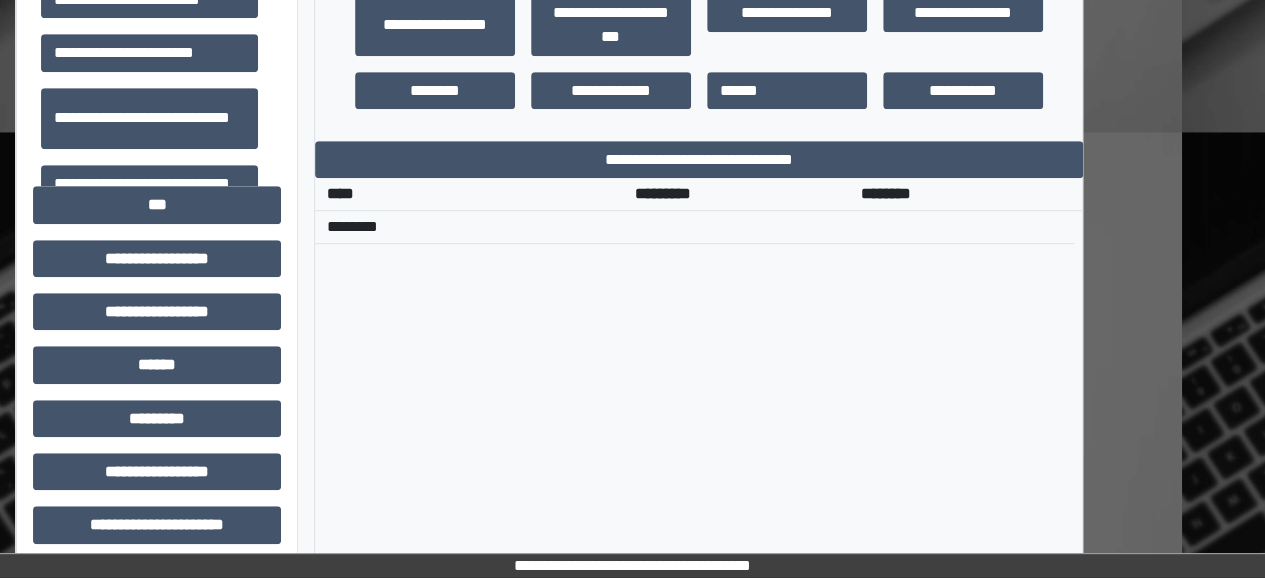 scroll, scrollTop: 566, scrollLeft: 83, axis: both 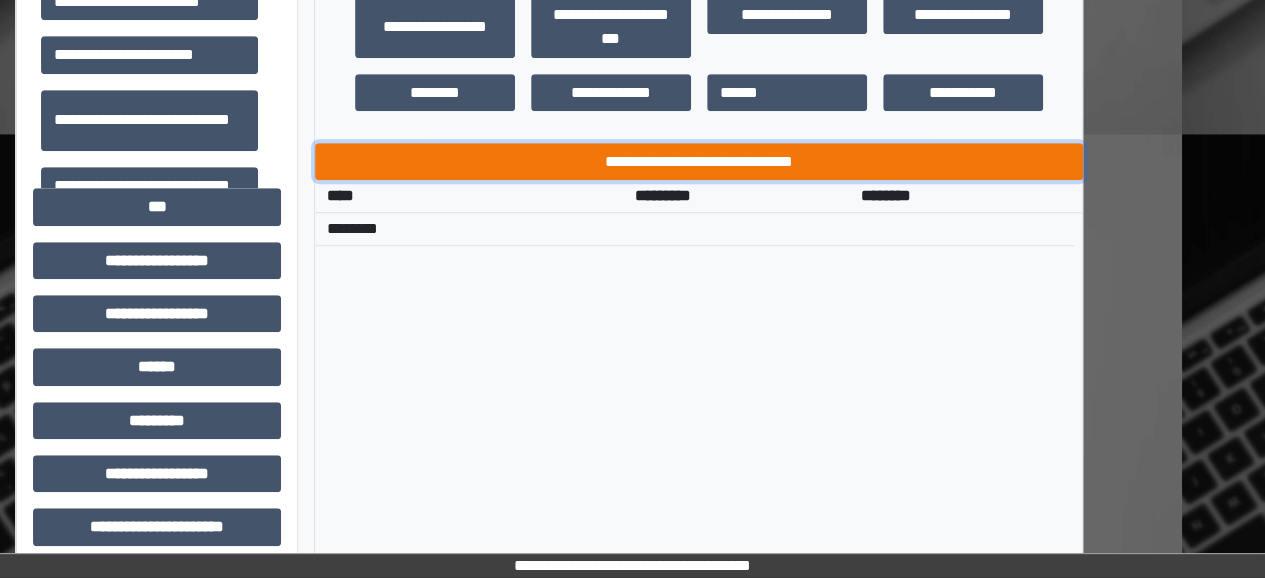 click on "**********" at bounding box center (699, 161) 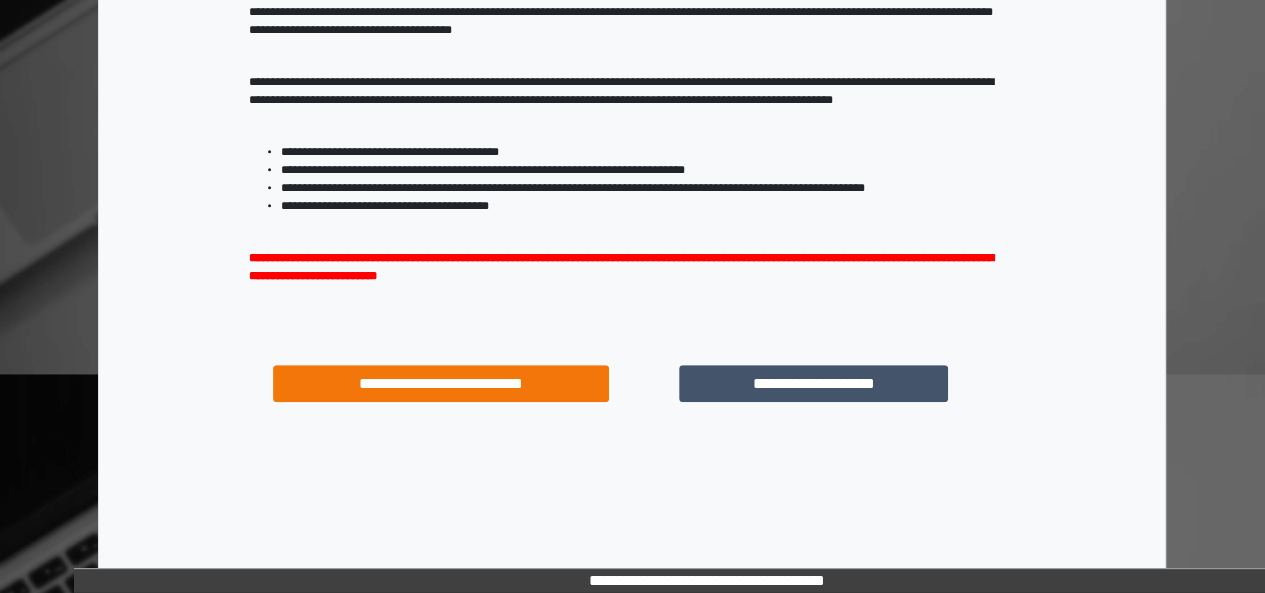 scroll, scrollTop: 333, scrollLeft: 0, axis: vertical 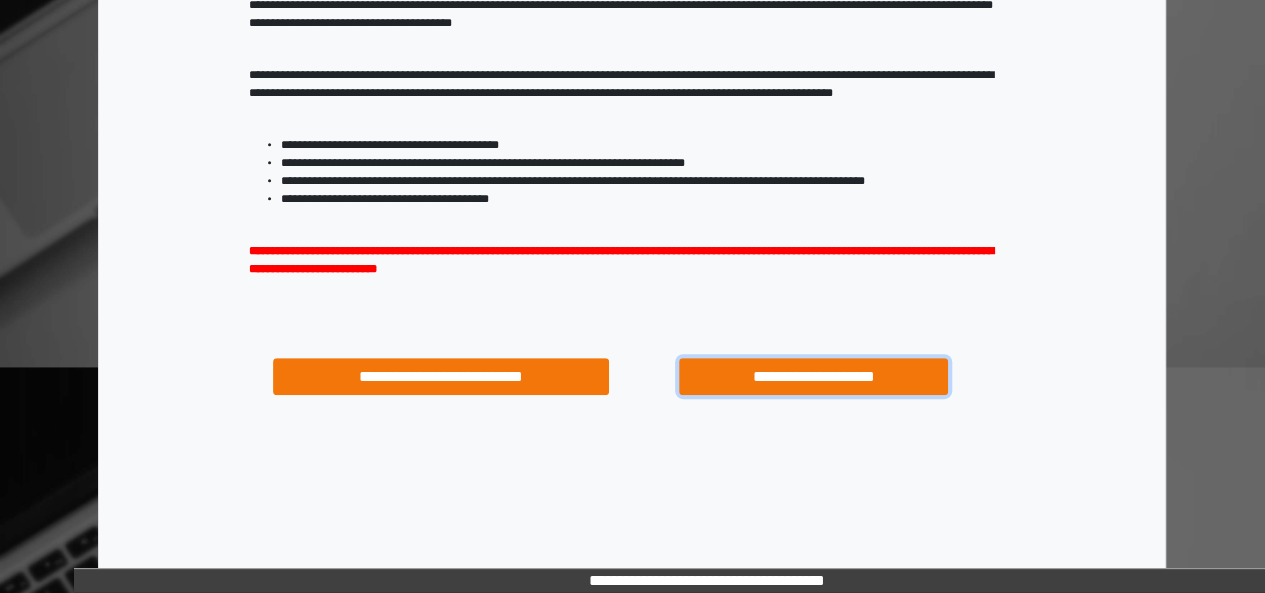 click on "**********" at bounding box center (813, 376) 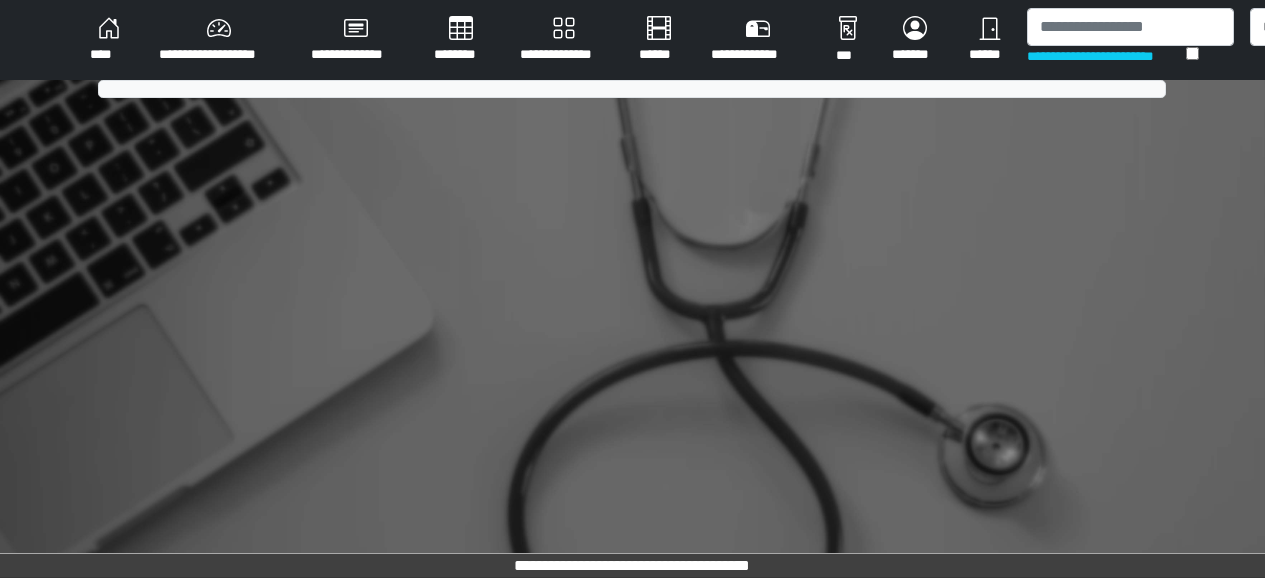 scroll, scrollTop: 0, scrollLeft: 0, axis: both 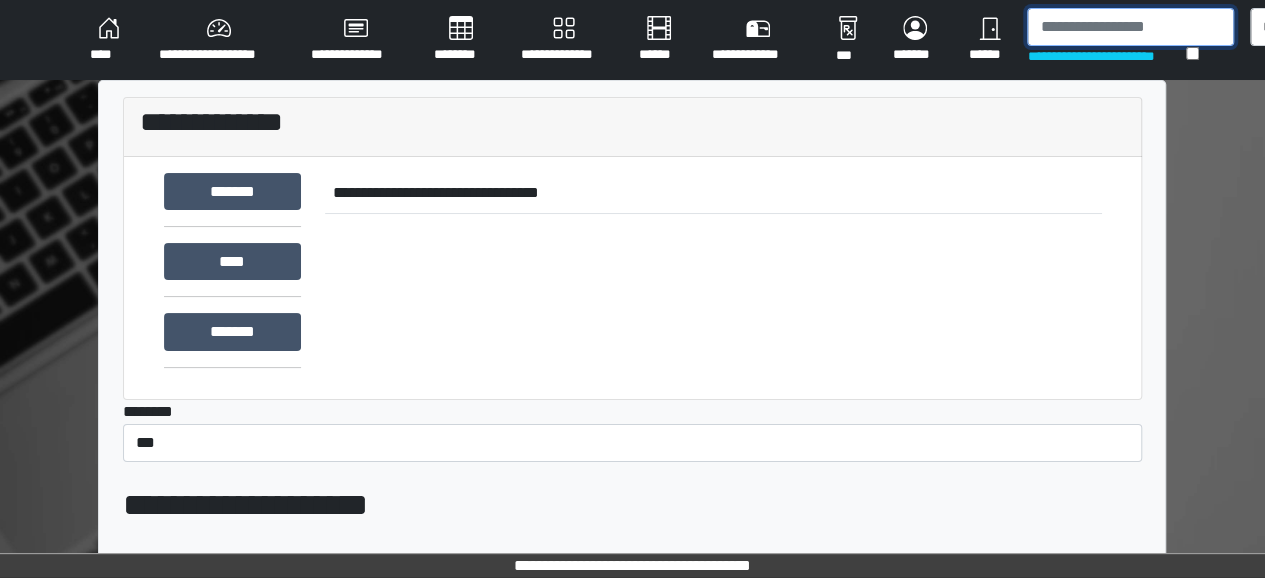 click at bounding box center (1130, 27) 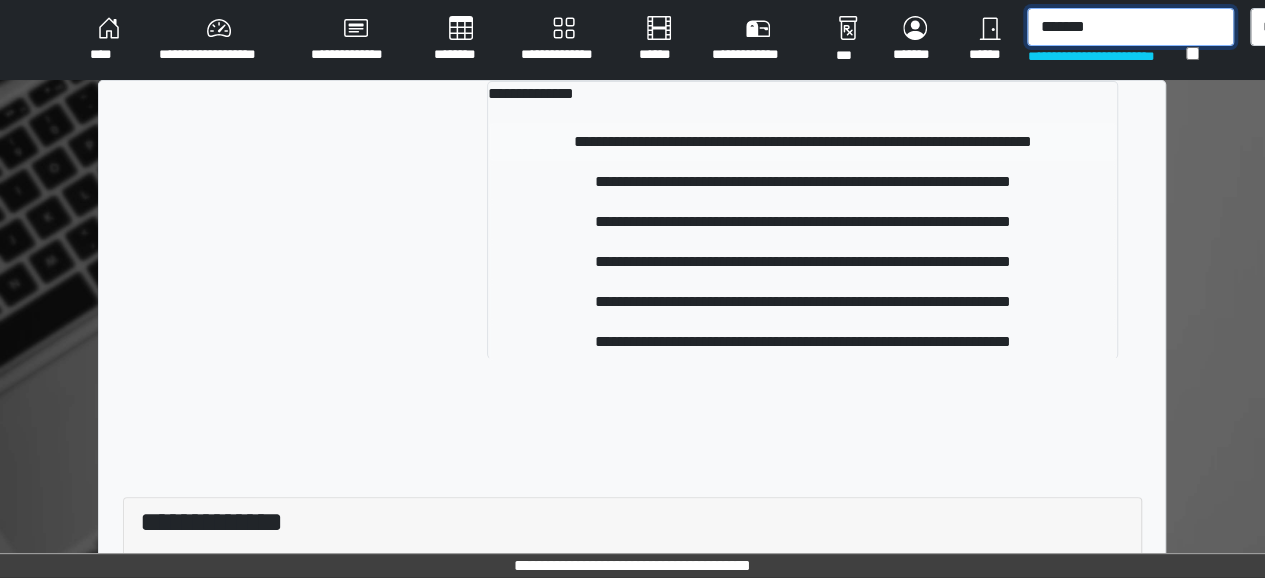 type on "*******" 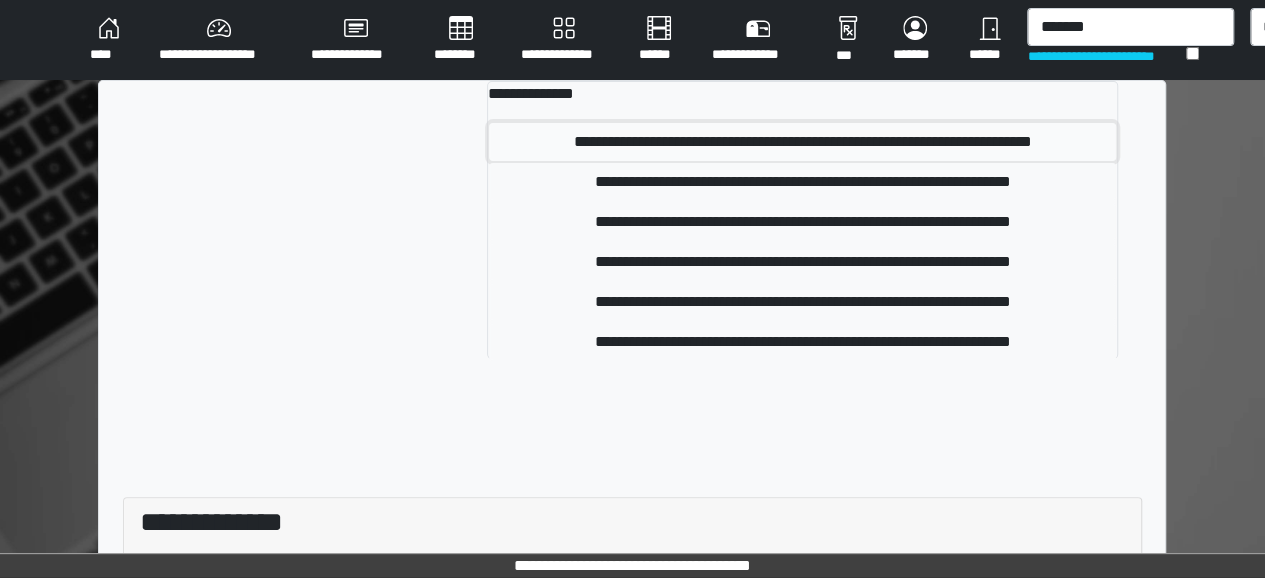 click on "**********" at bounding box center [802, 142] 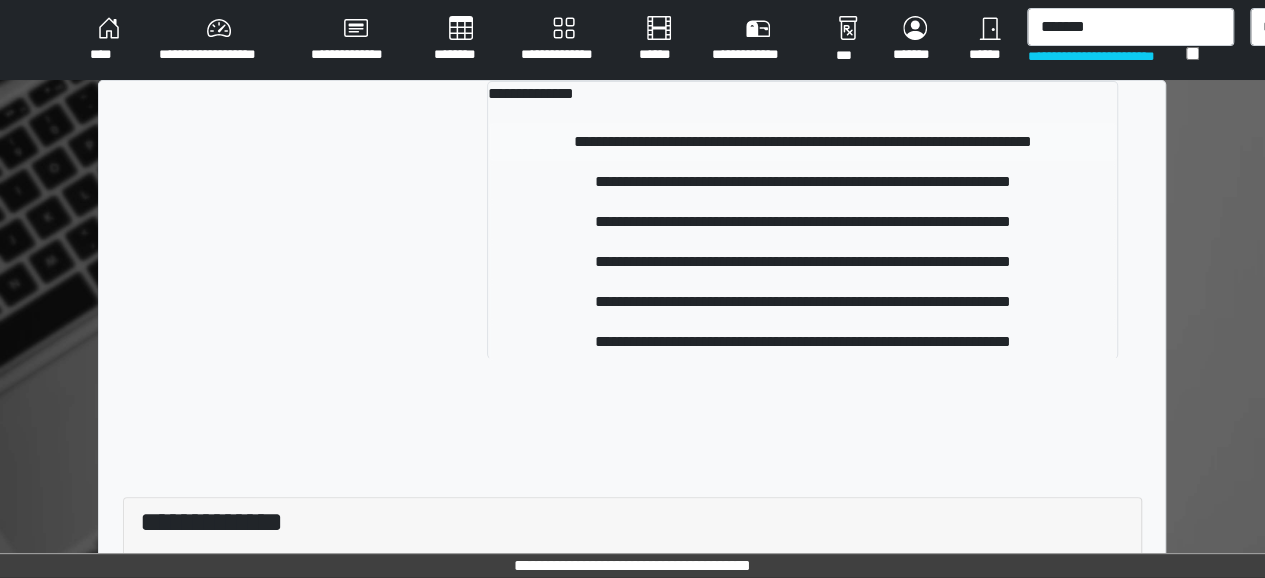 type 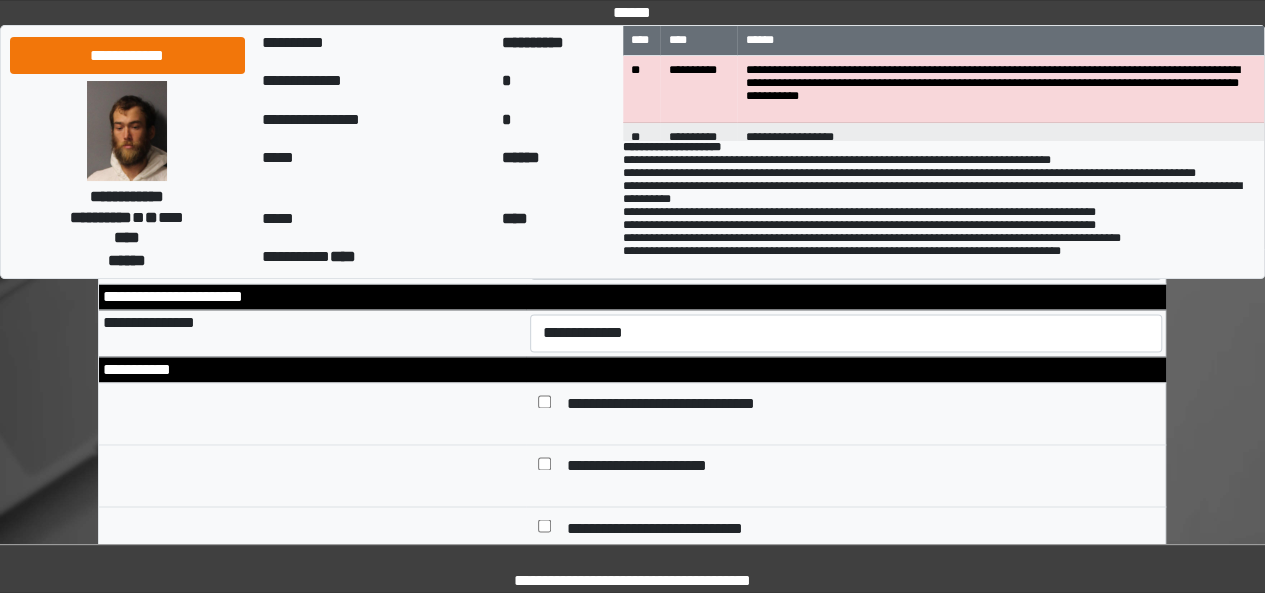 scroll, scrollTop: 8987, scrollLeft: 0, axis: vertical 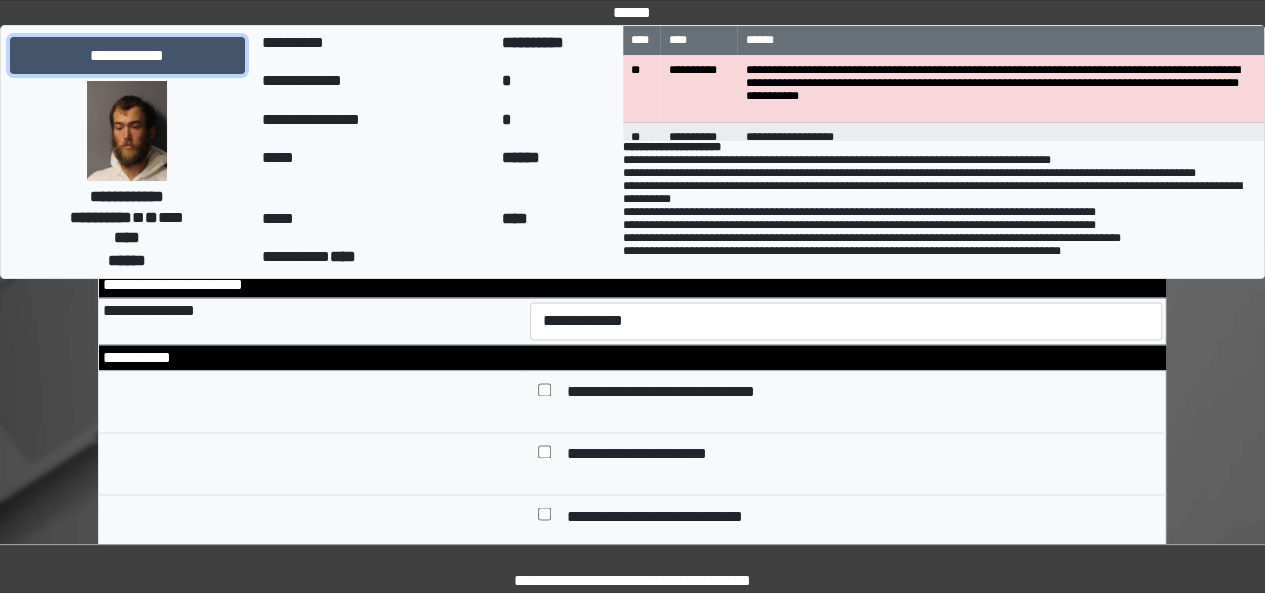 click on "**********" at bounding box center (127, 55) 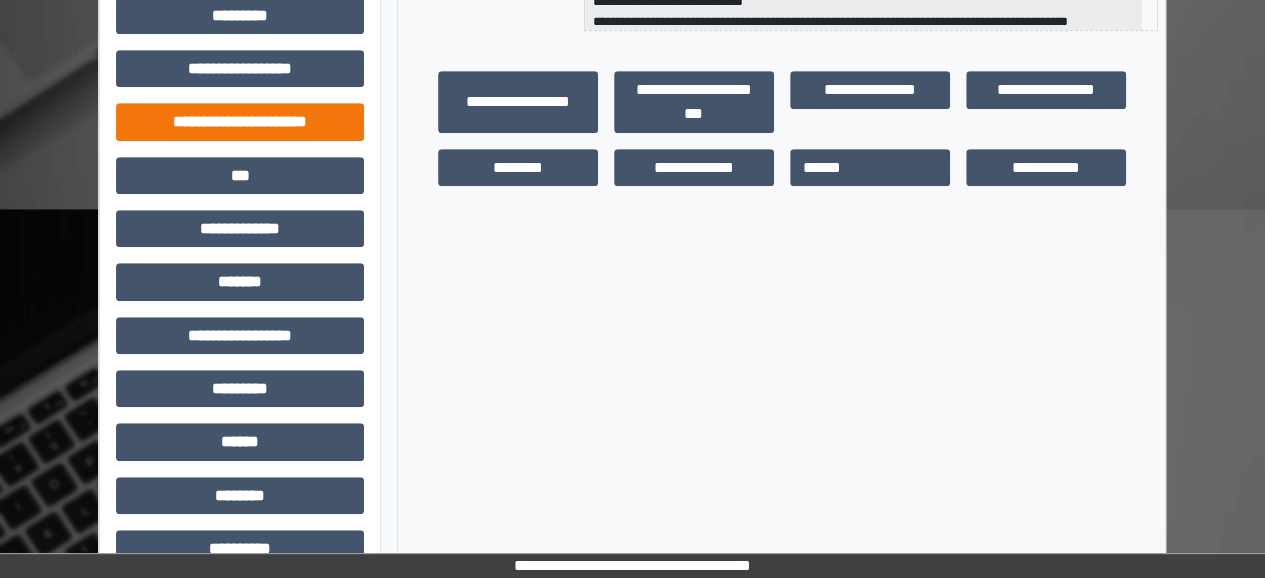 scroll, scrollTop: 492, scrollLeft: 0, axis: vertical 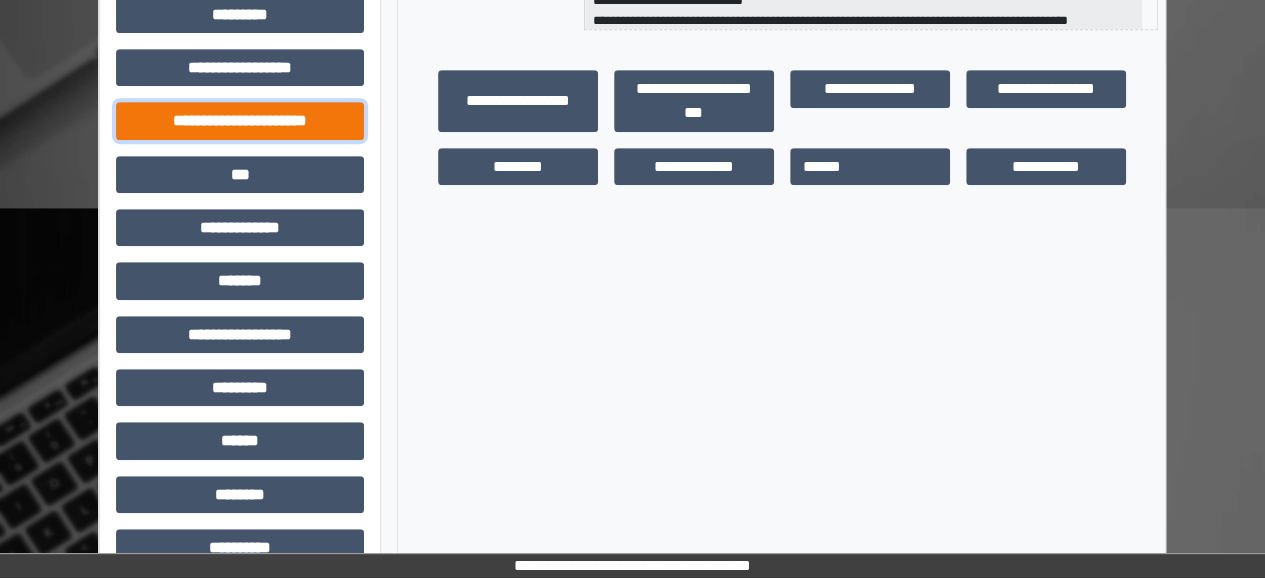 click on "**********" at bounding box center (240, 120) 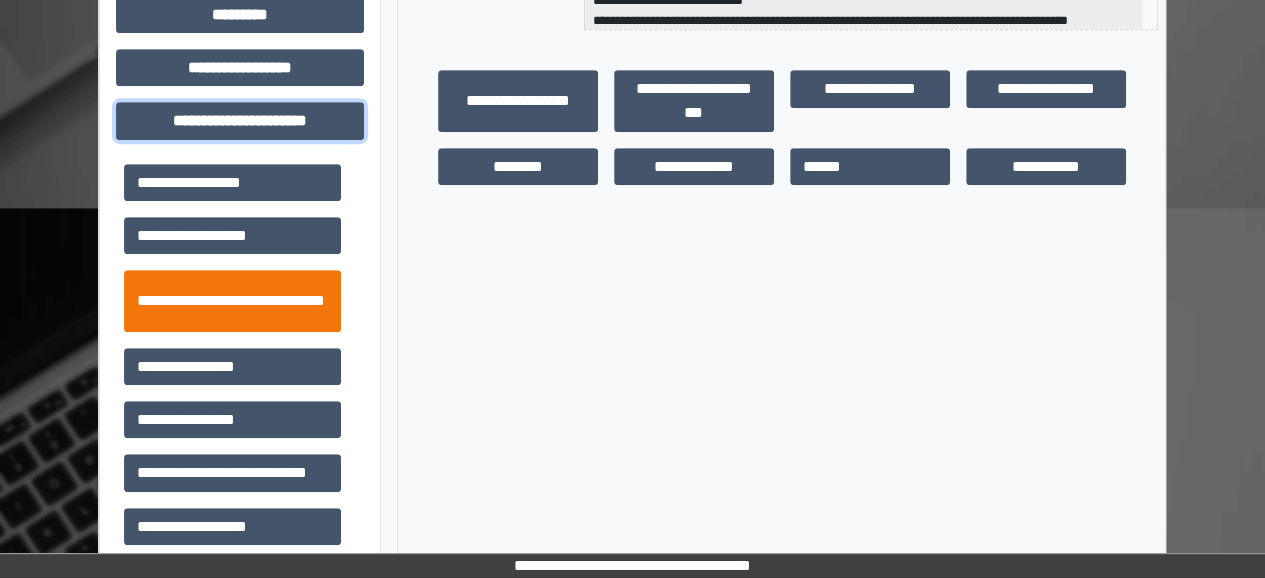 scroll, scrollTop: 40, scrollLeft: 0, axis: vertical 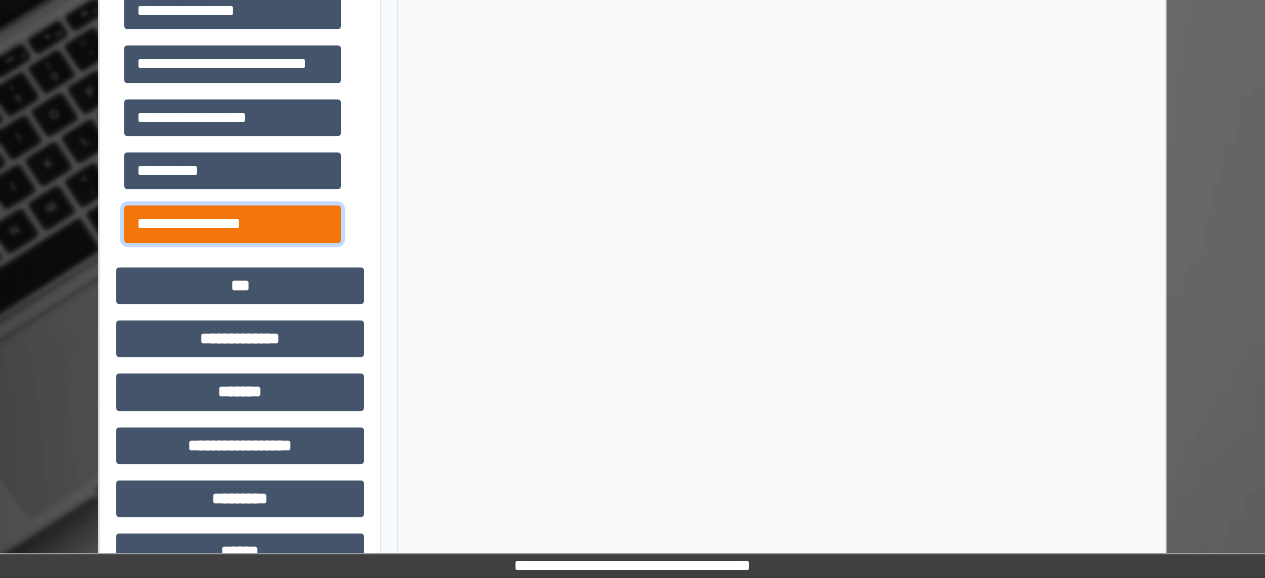 click on "**********" at bounding box center (232, 223) 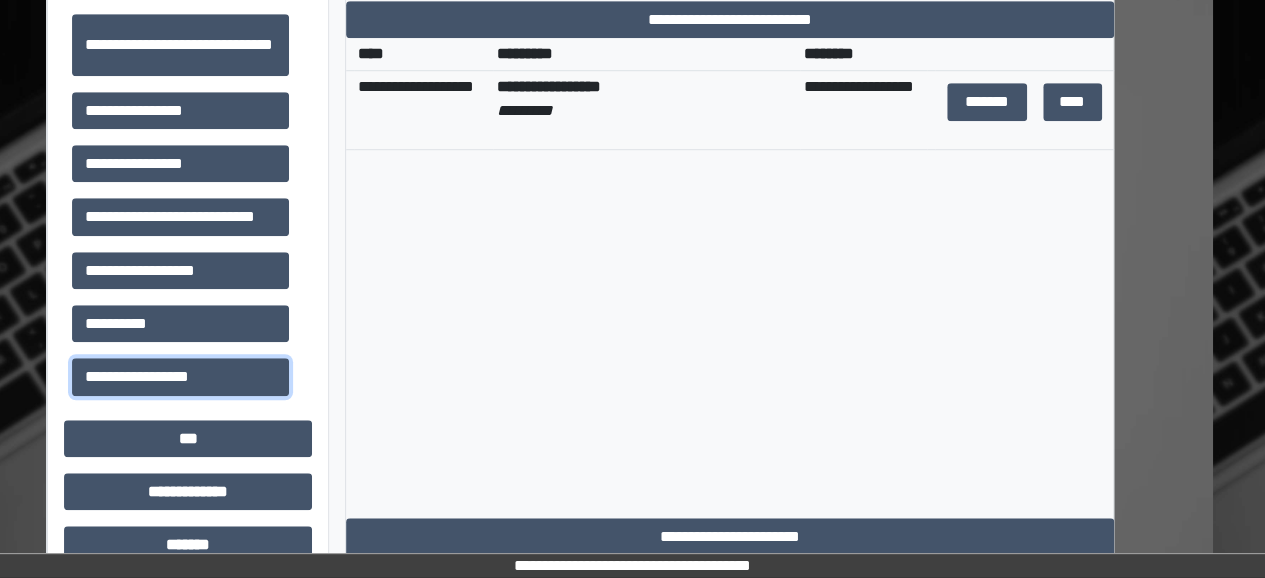 scroll, scrollTop: 707, scrollLeft: 52, axis: both 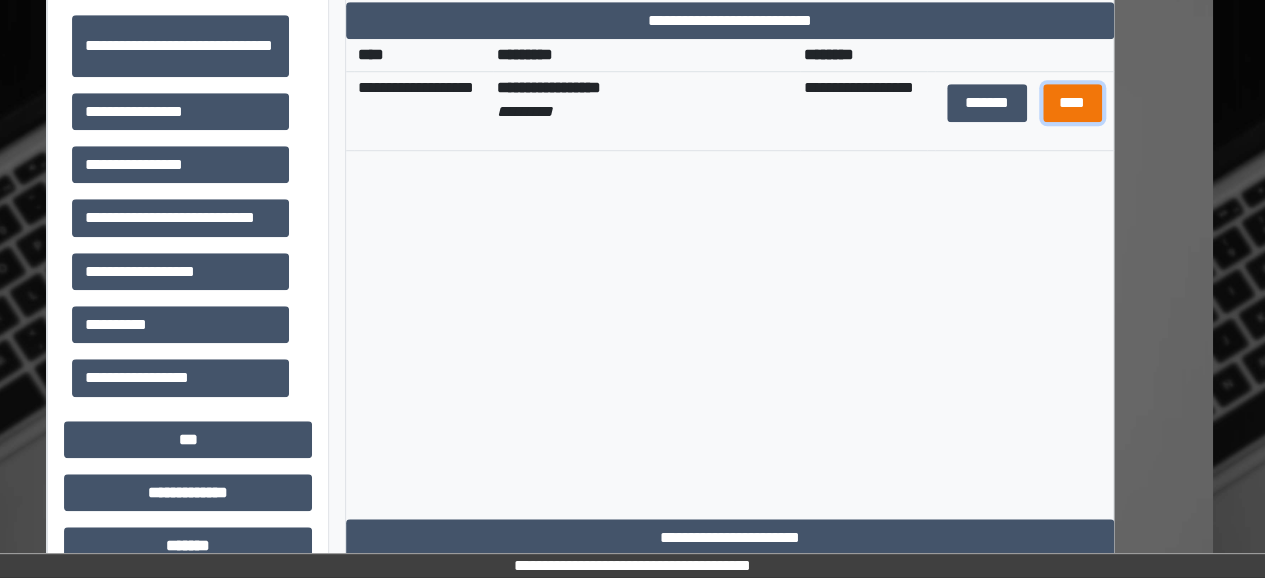 click on "****" at bounding box center [1072, 102] 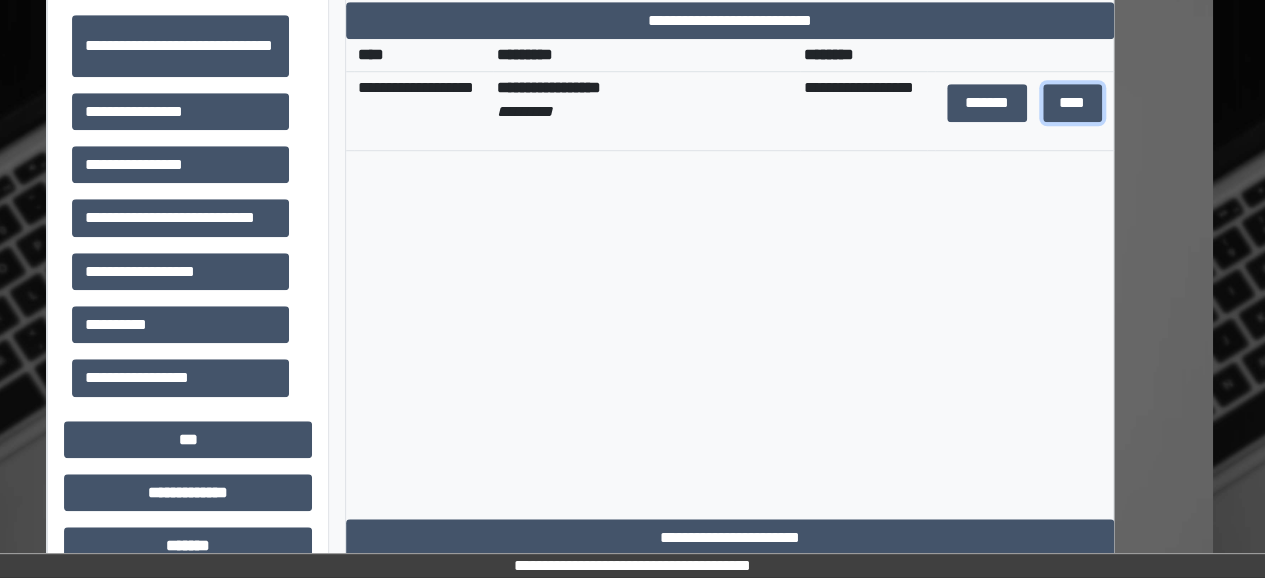 scroll, scrollTop: 0, scrollLeft: 0, axis: both 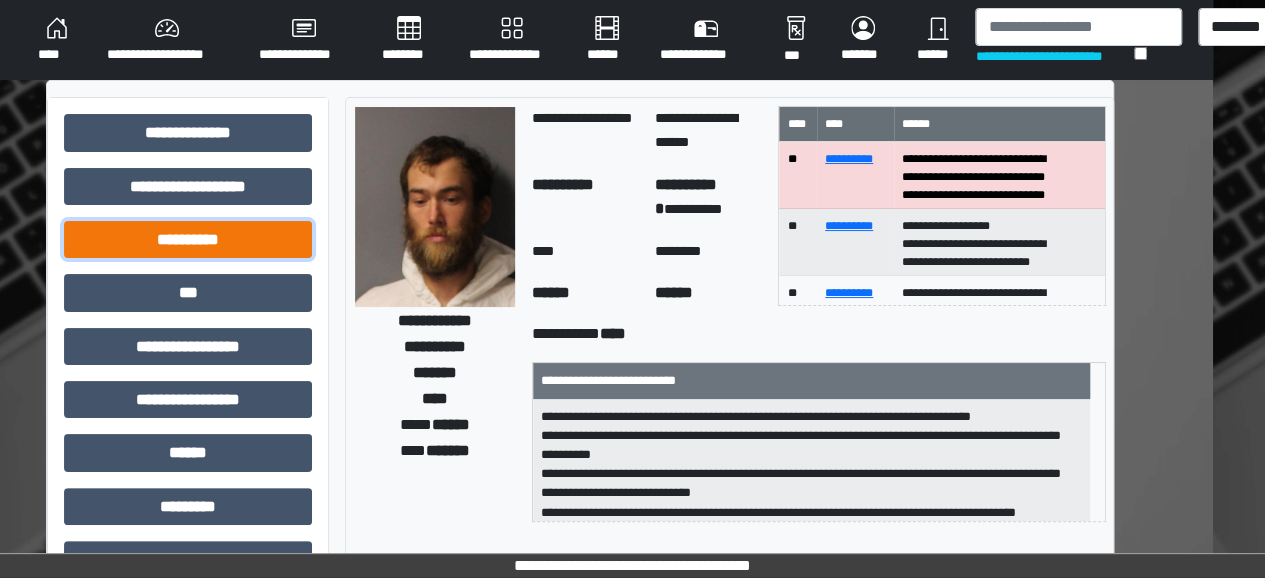 click on "**********" at bounding box center (188, 239) 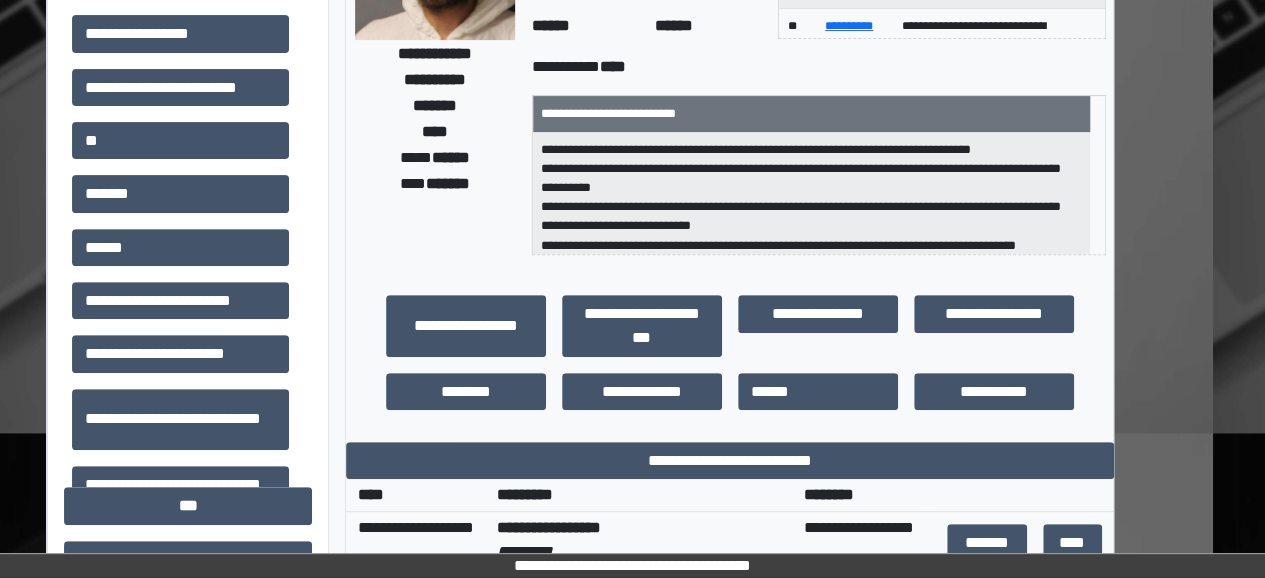 scroll, scrollTop: 268, scrollLeft: 52, axis: both 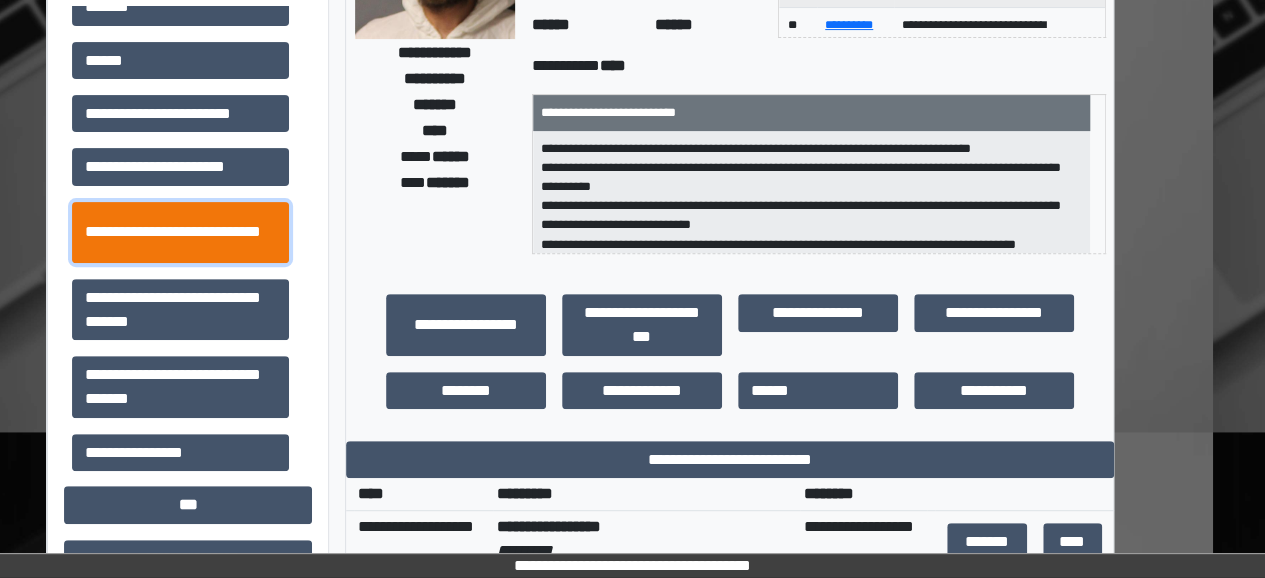click on "**********" at bounding box center (180, 232) 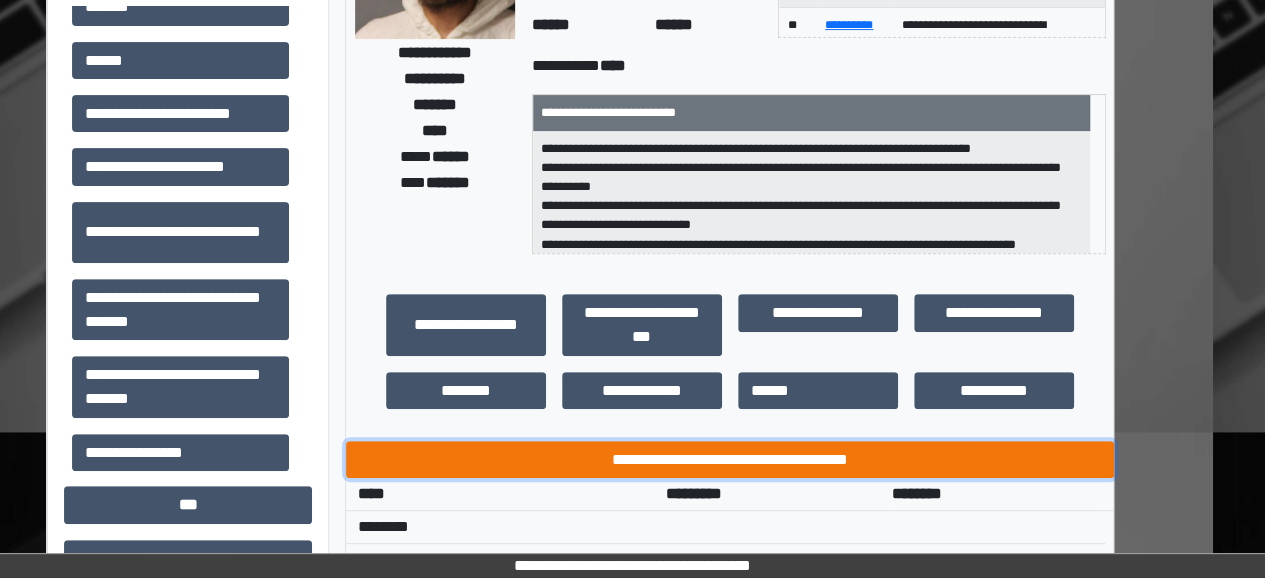 click on "**********" at bounding box center (730, 459) 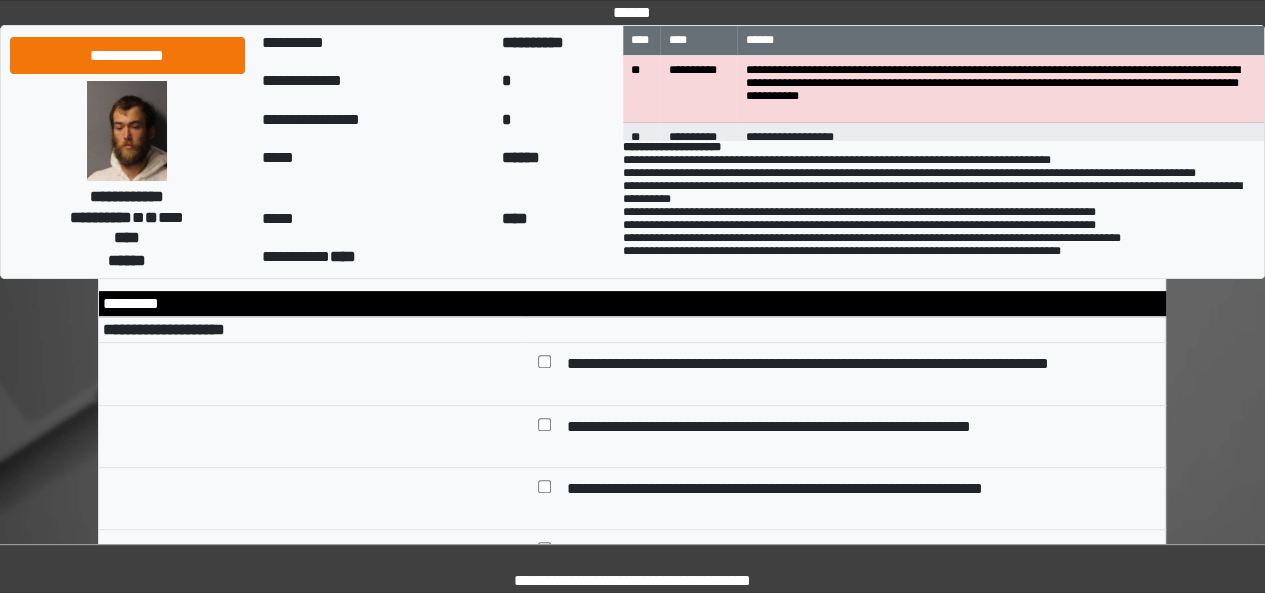 scroll, scrollTop: 149, scrollLeft: 0, axis: vertical 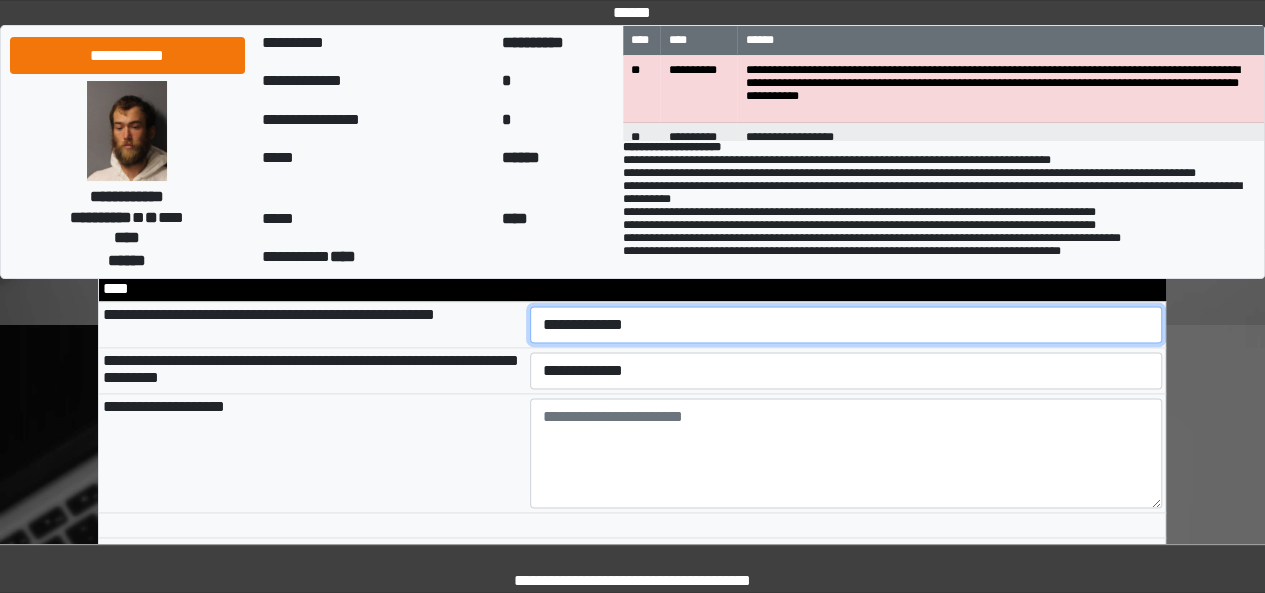 click on "**********" at bounding box center (846, 324) 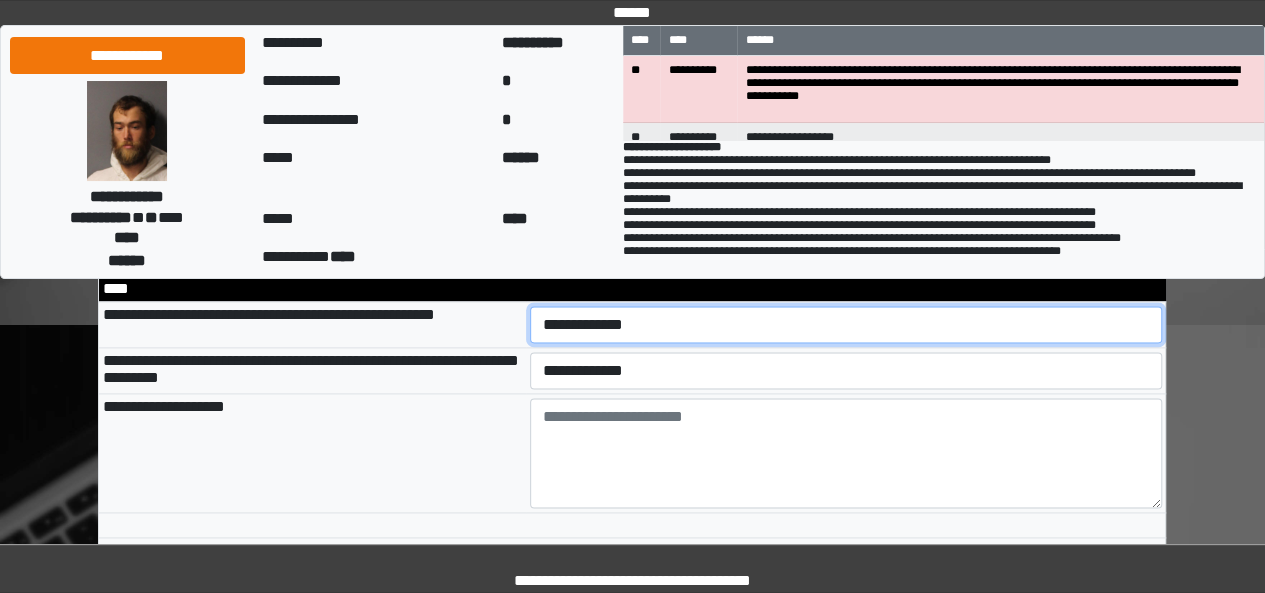 select on "*" 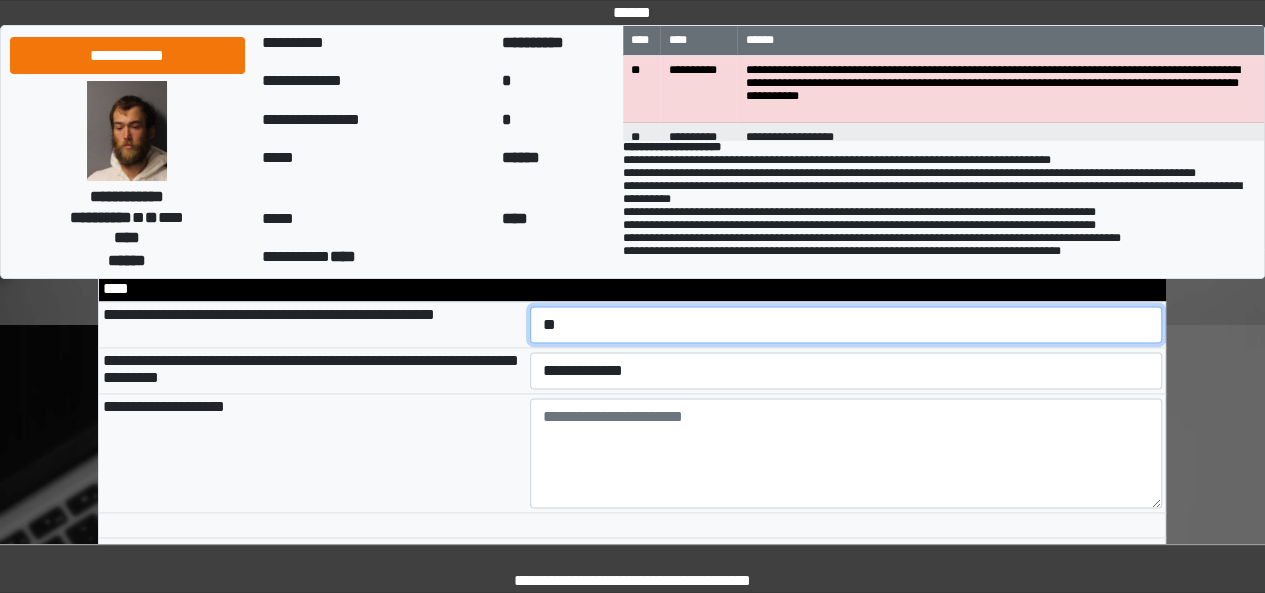 click on "**********" at bounding box center (846, 324) 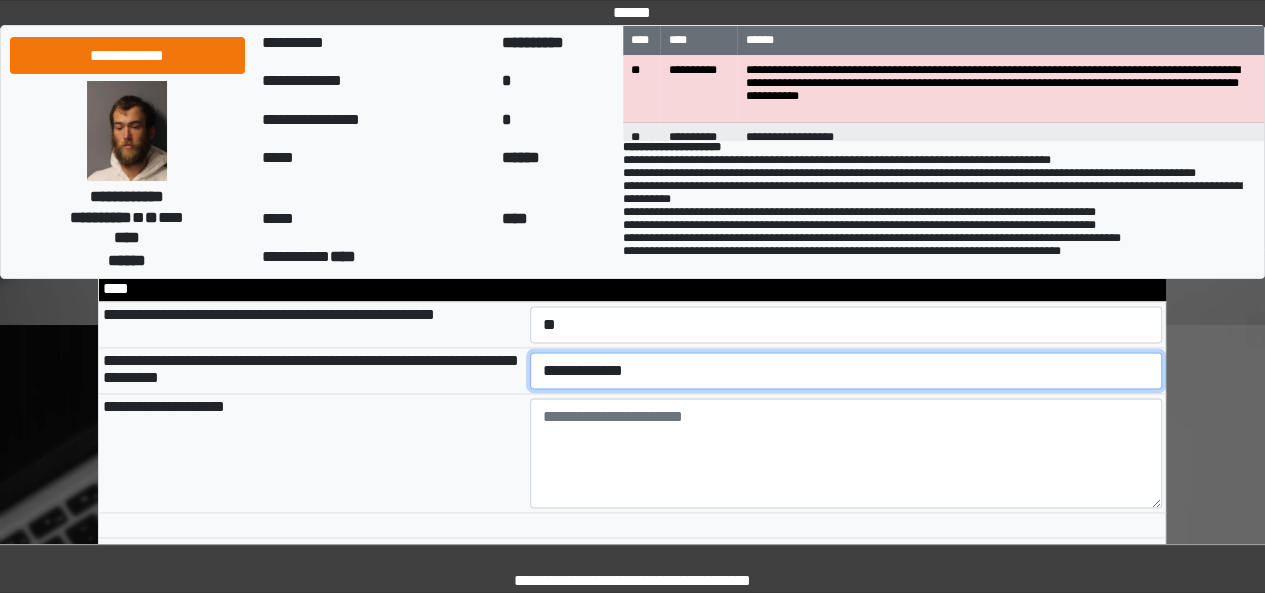 click on "**********" at bounding box center (846, 370) 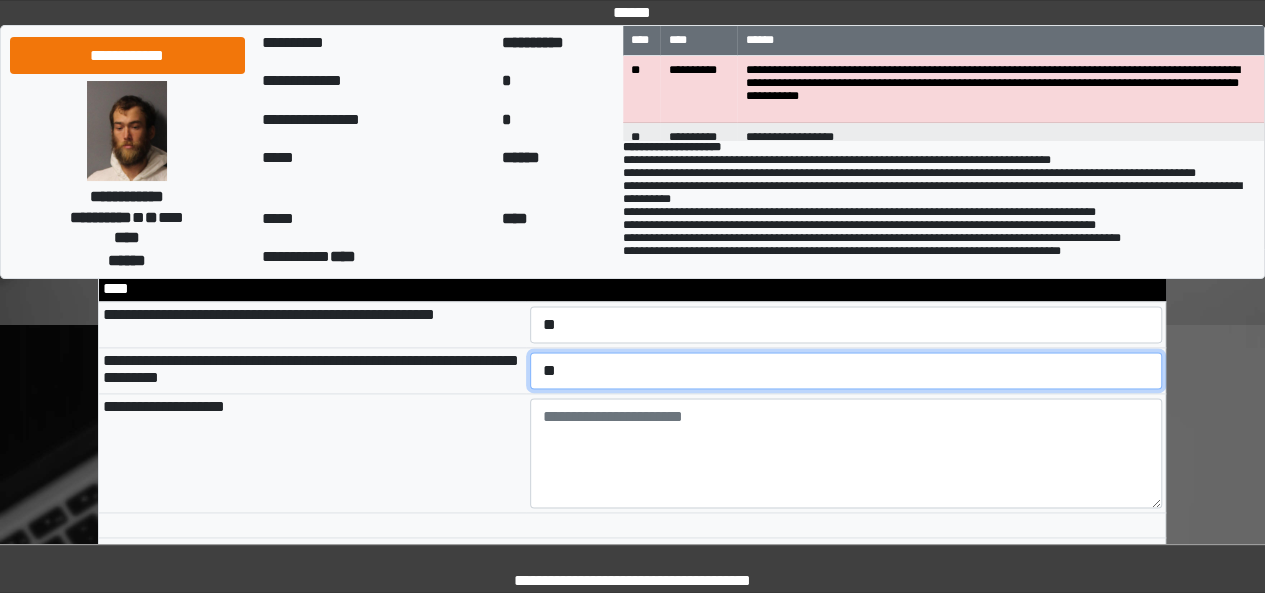 click on "**********" at bounding box center (846, 370) 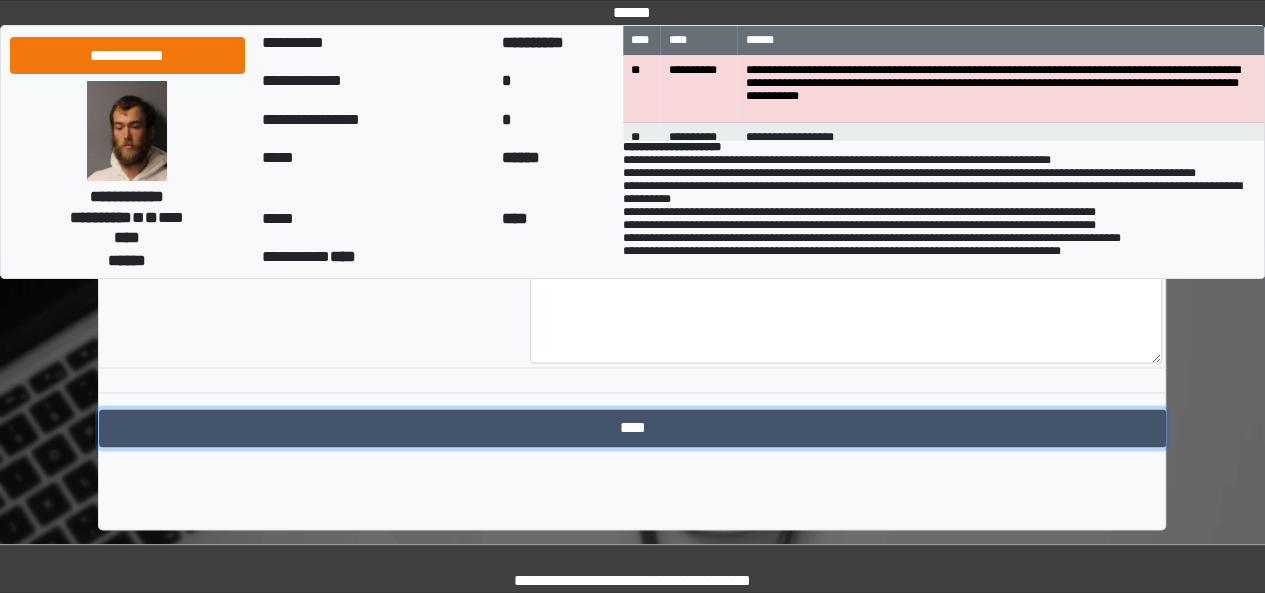 click on "****" at bounding box center (632, 428) 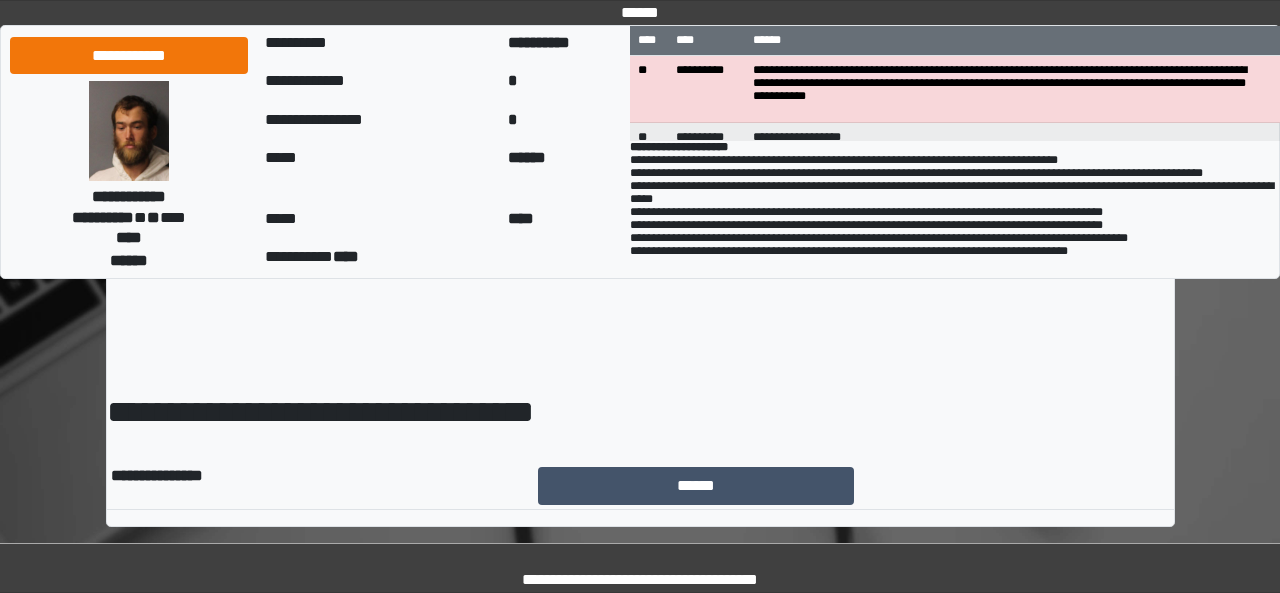 scroll, scrollTop: 0, scrollLeft: 0, axis: both 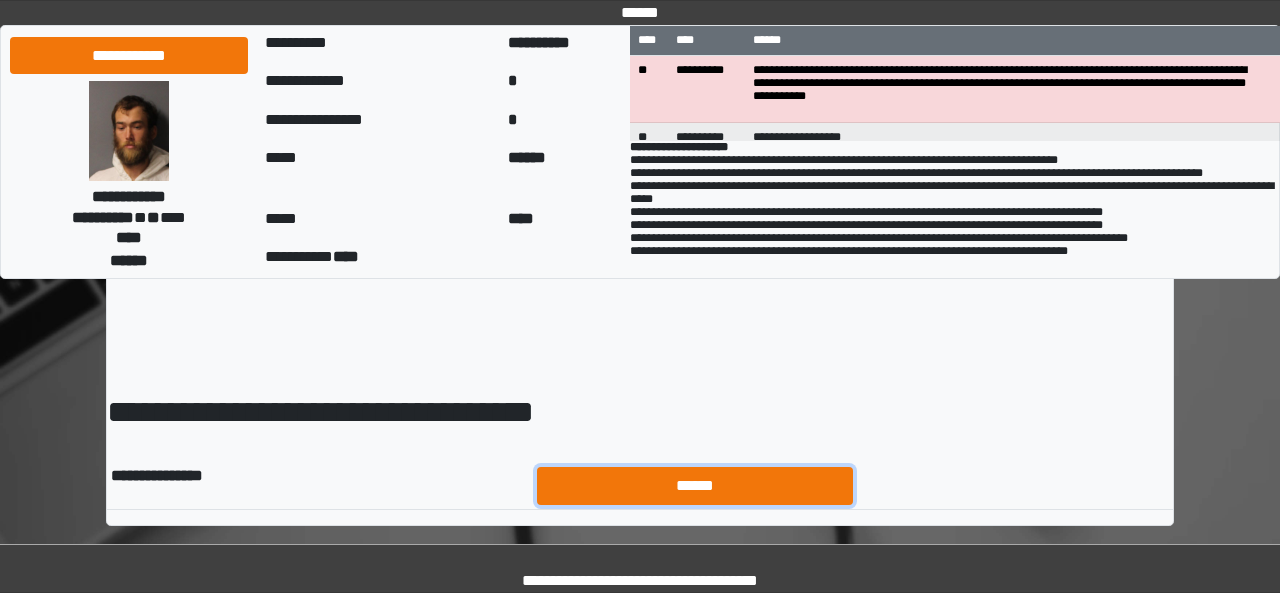 click on "******" at bounding box center (695, 485) 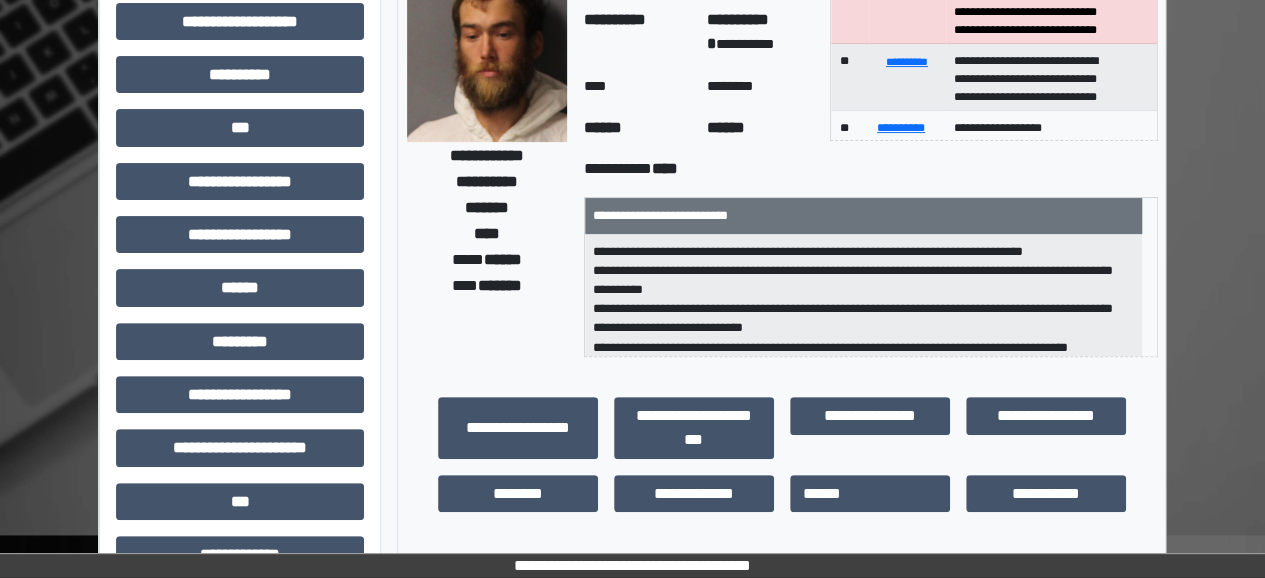 scroll, scrollTop: 172, scrollLeft: 0, axis: vertical 